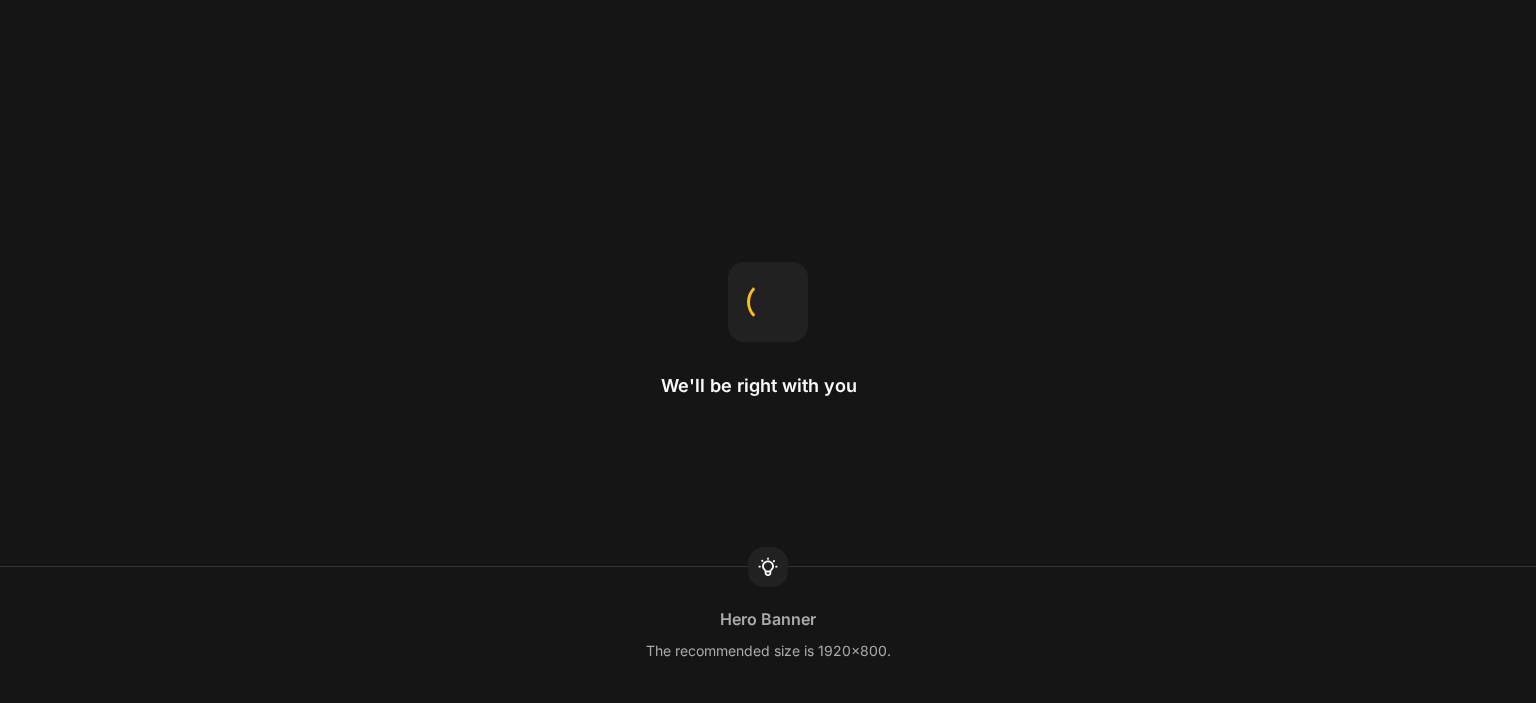 scroll, scrollTop: 0, scrollLeft: 0, axis: both 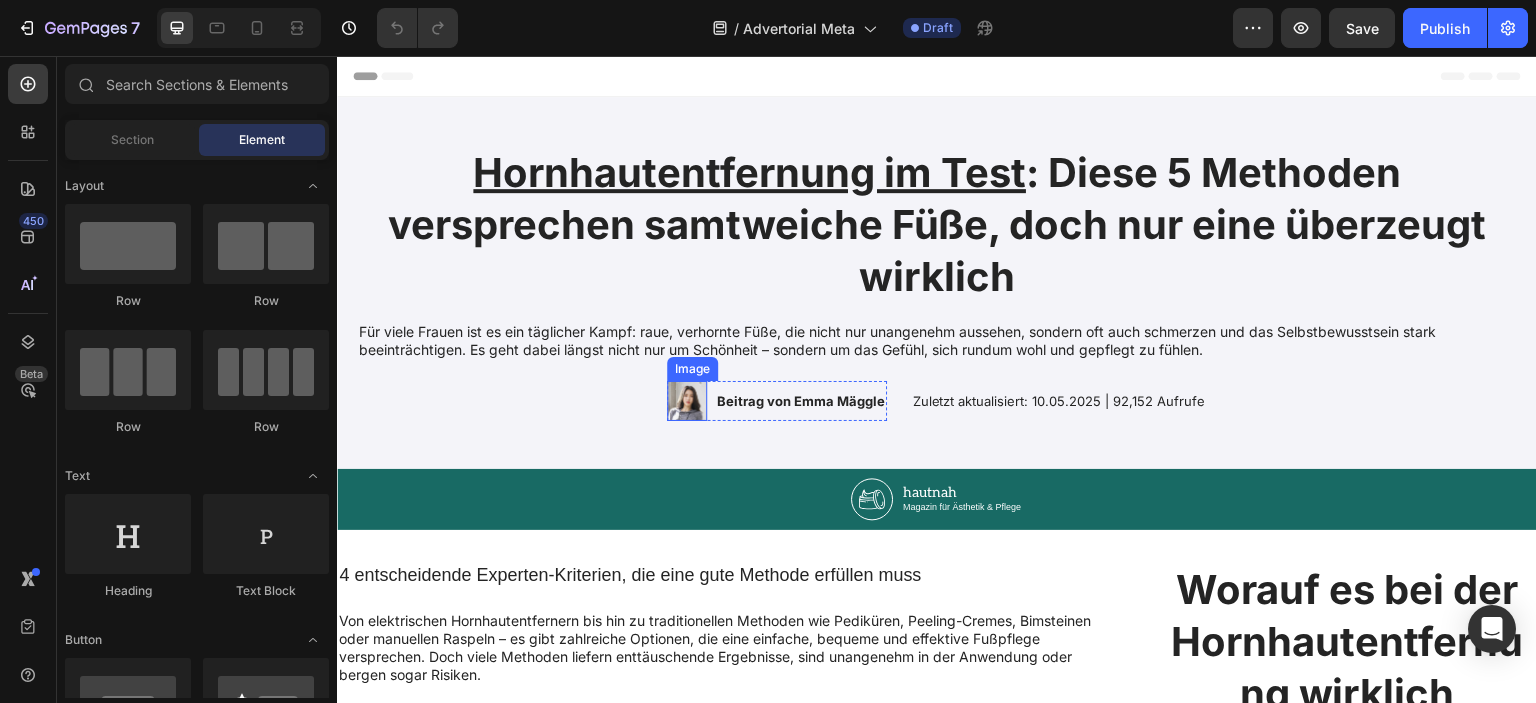 click at bounding box center (687, 401) 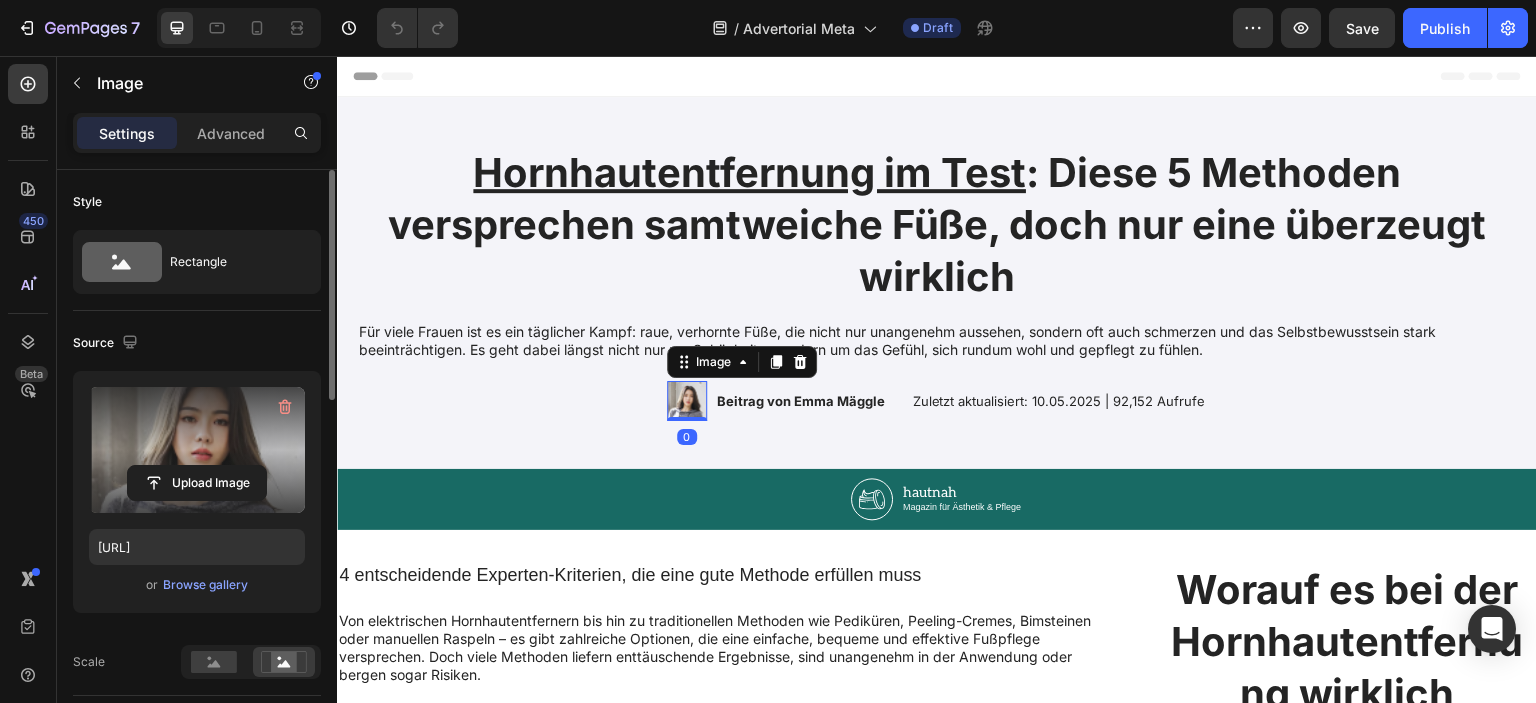 click at bounding box center (197, 450) 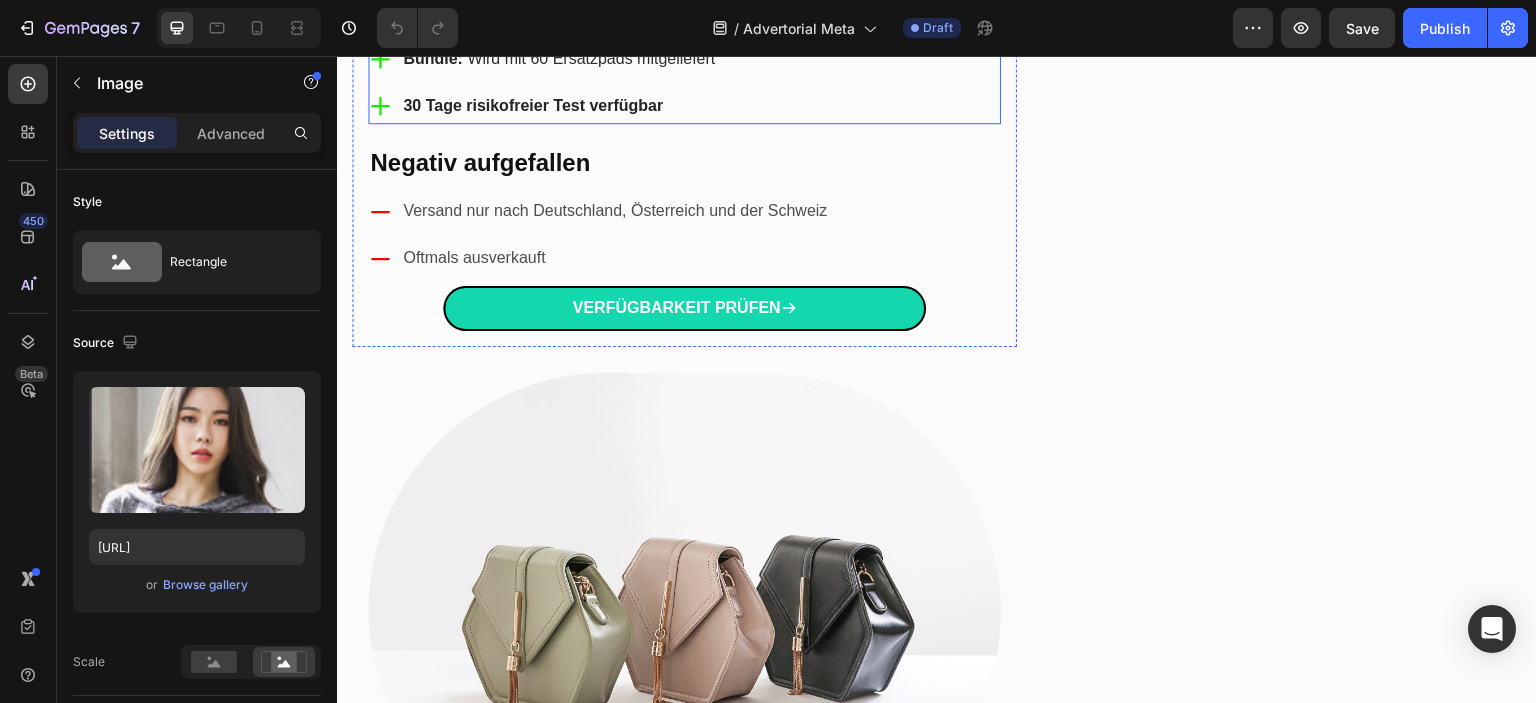 scroll, scrollTop: 3700, scrollLeft: 0, axis: vertical 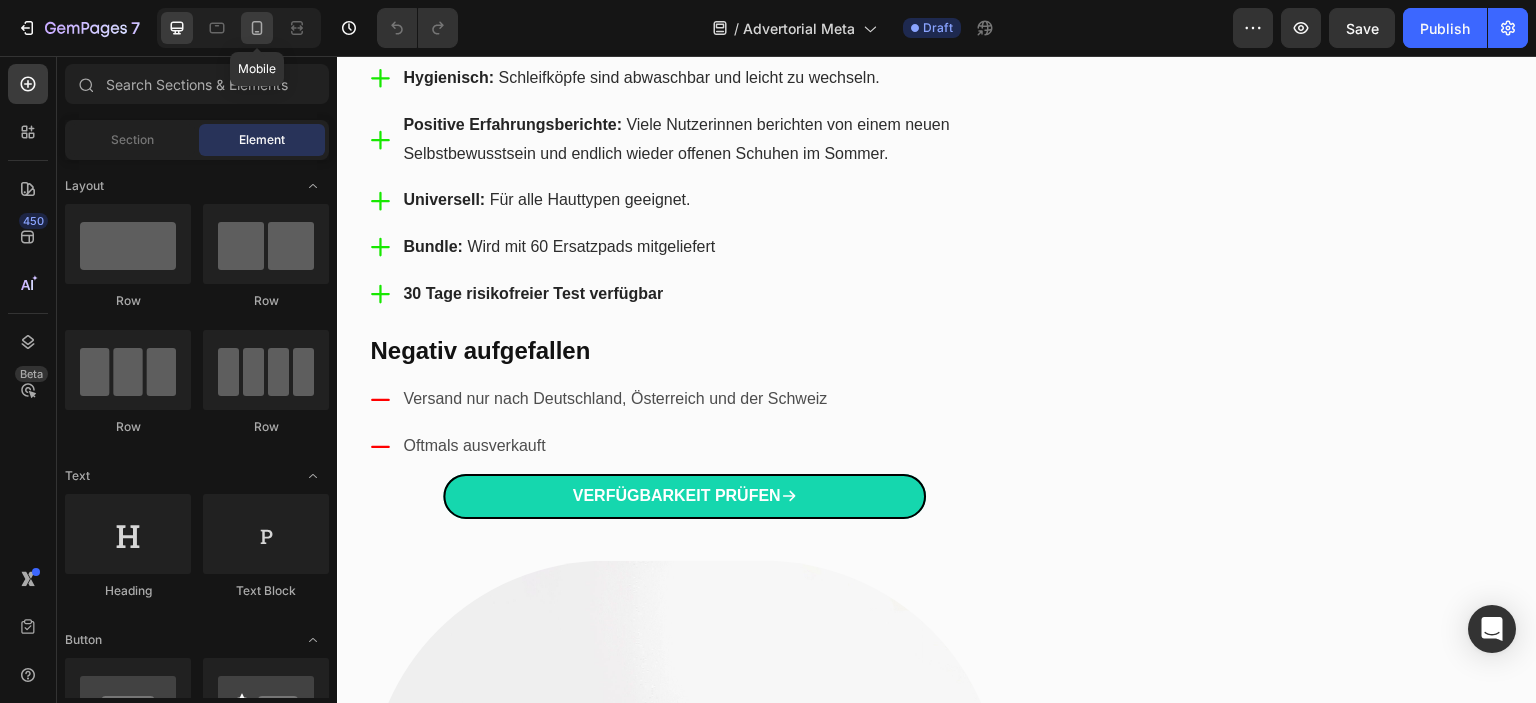 click 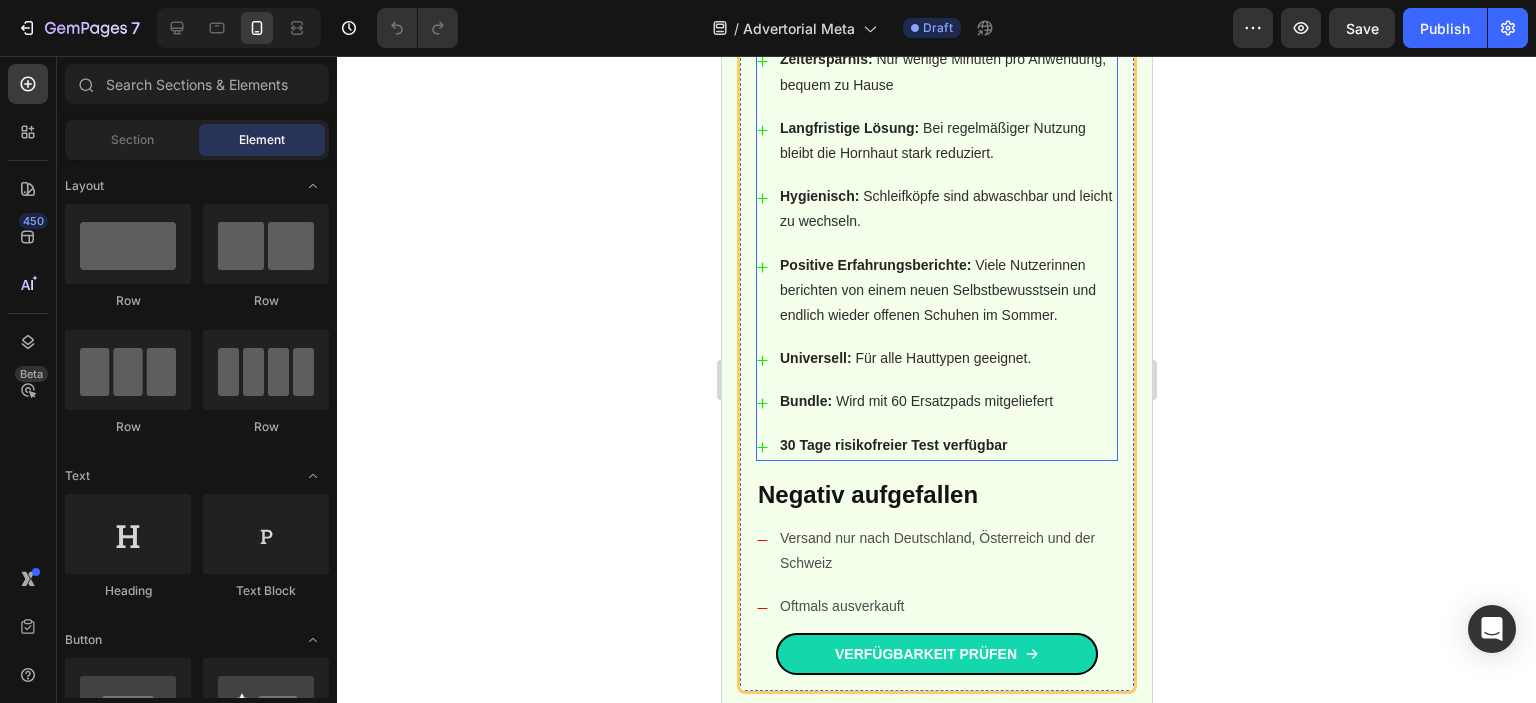 scroll, scrollTop: 2229, scrollLeft: 0, axis: vertical 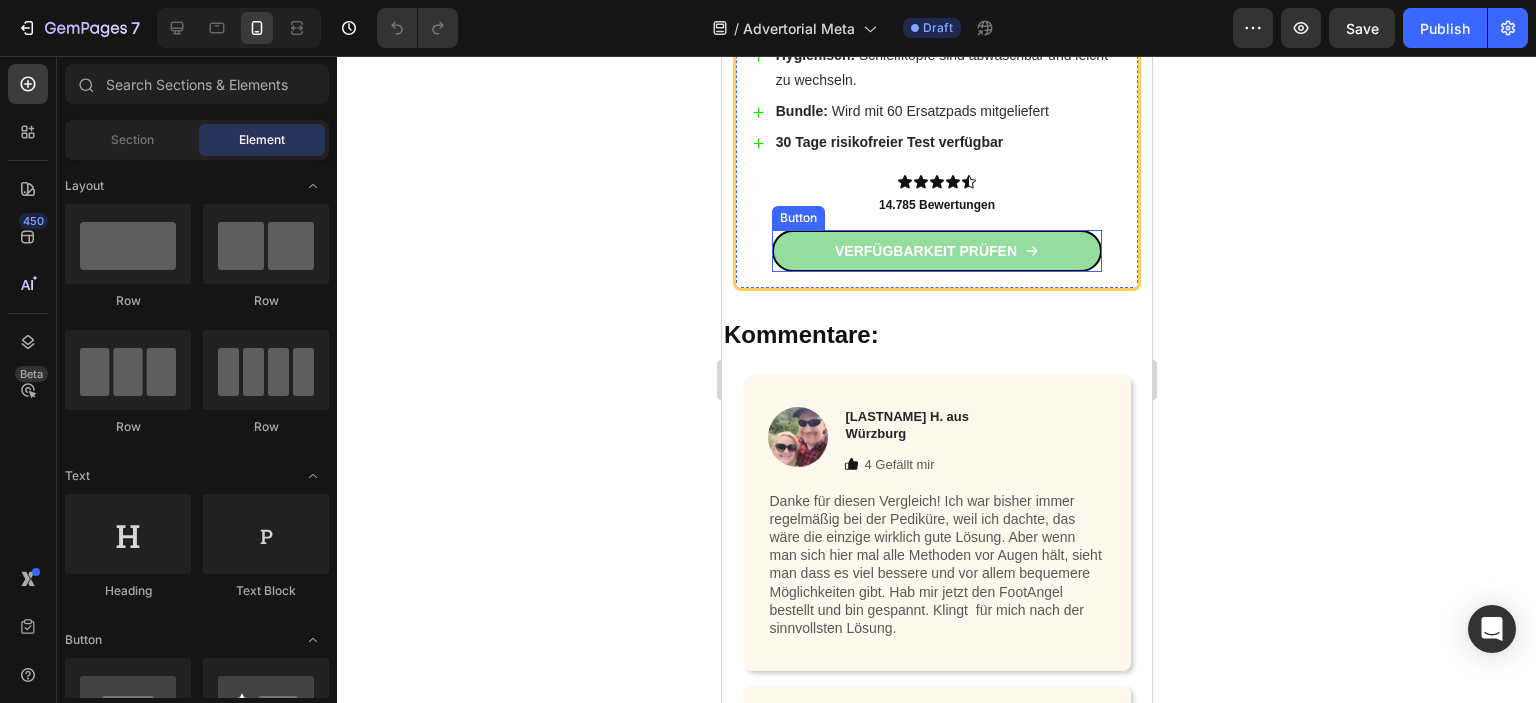 click 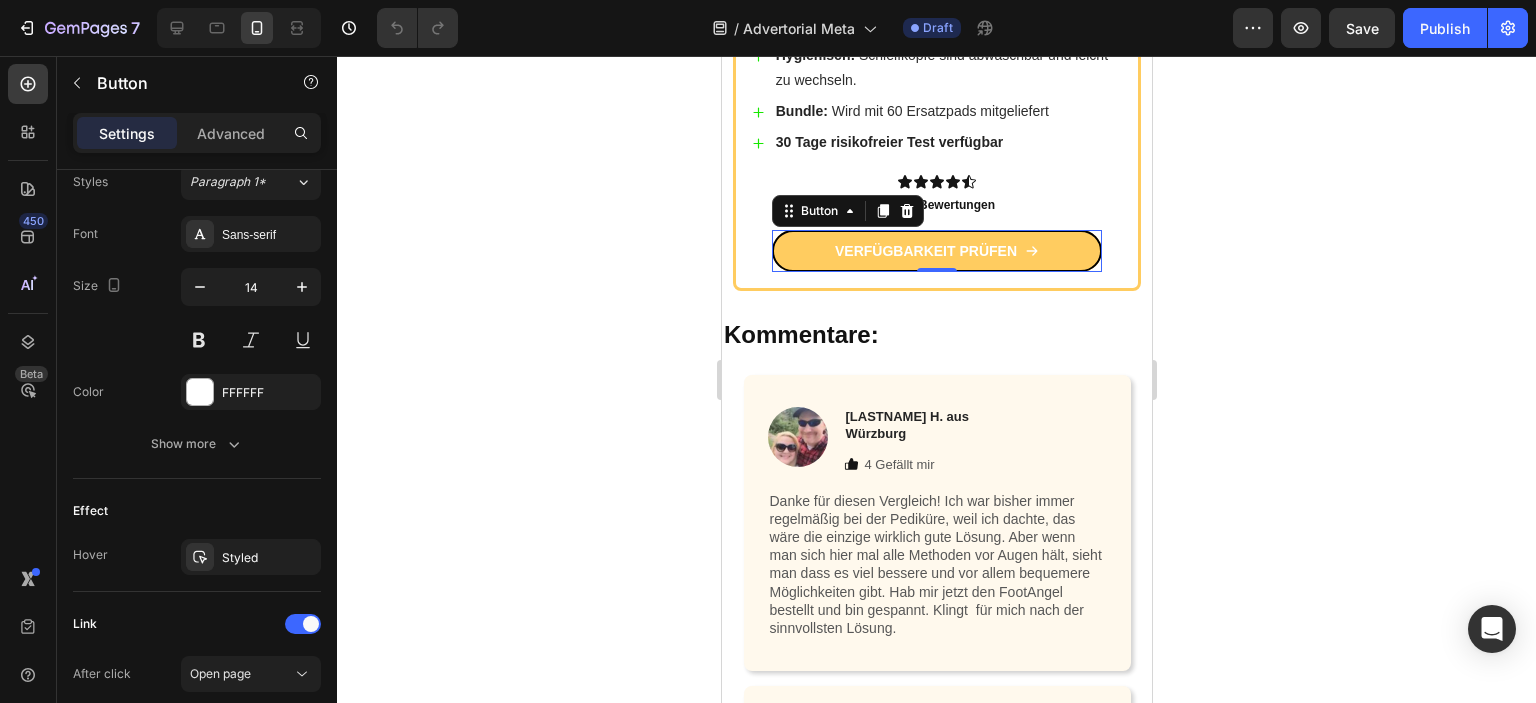 scroll, scrollTop: 1154, scrollLeft: 0, axis: vertical 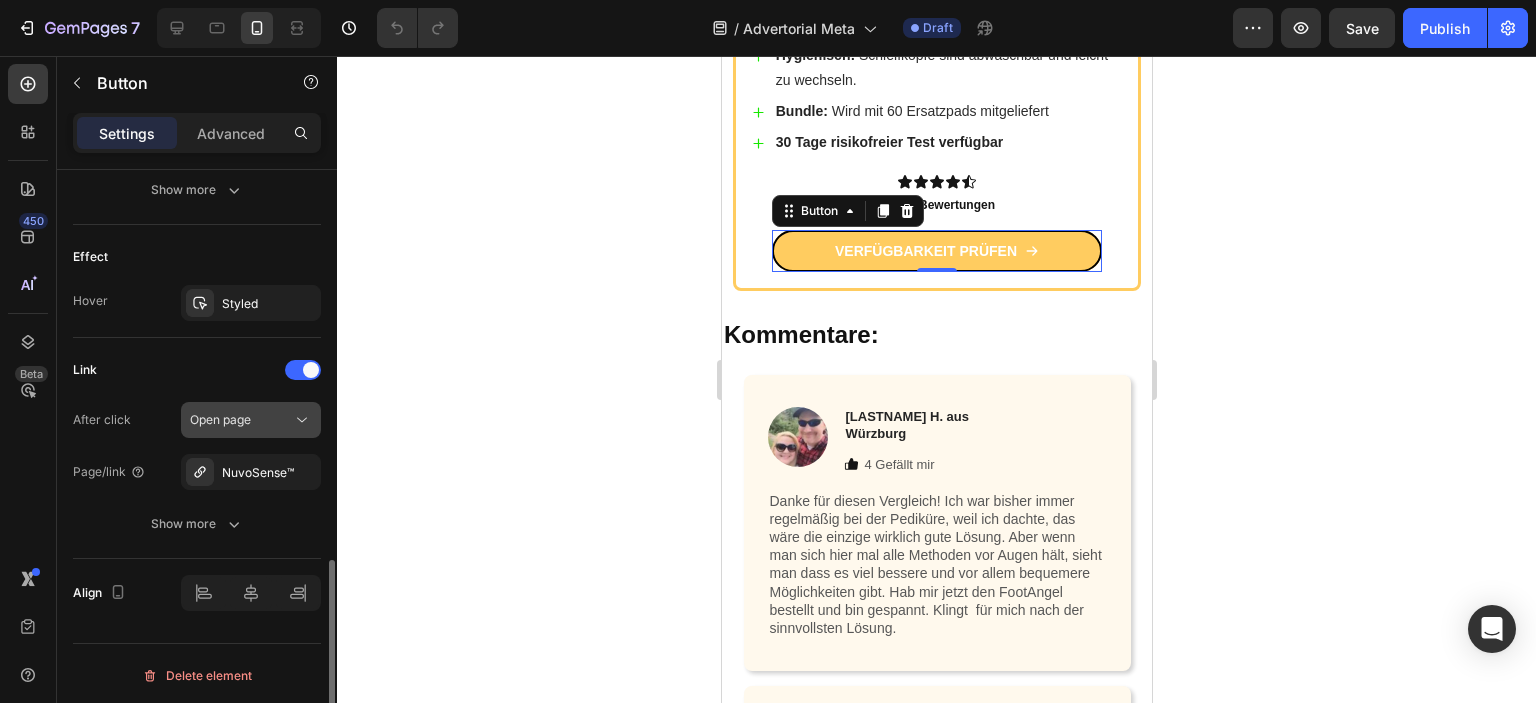 click on "Open page" at bounding box center [241, 420] 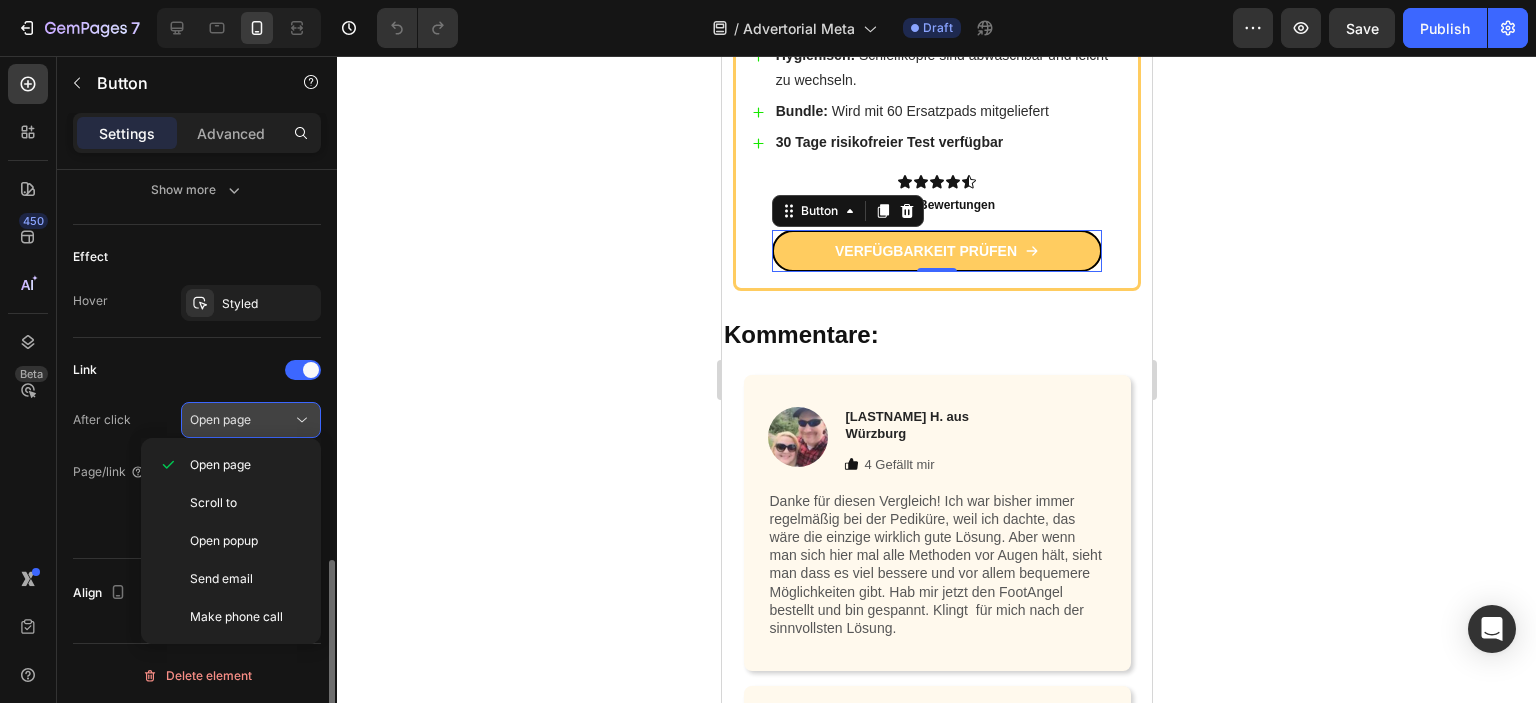 click on "Open page" at bounding box center [241, 420] 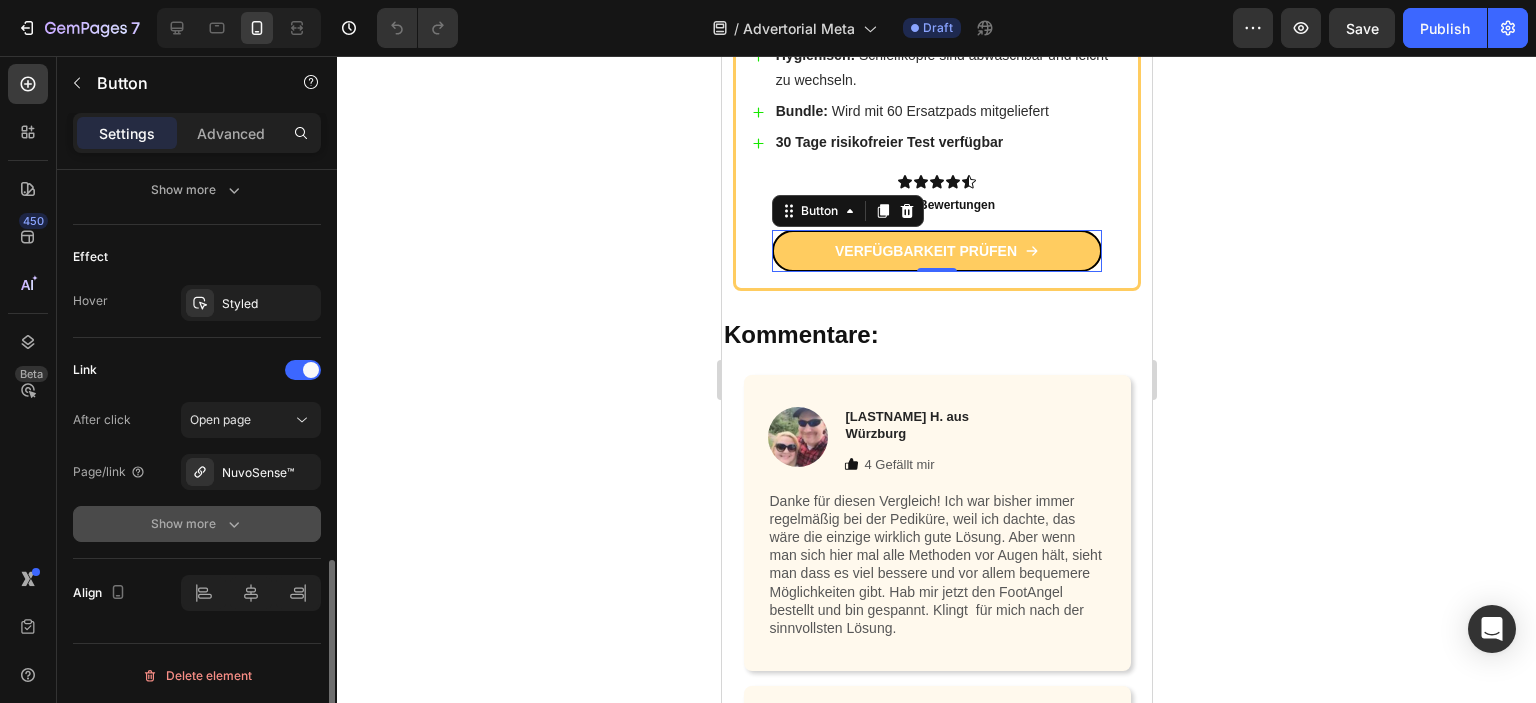 click 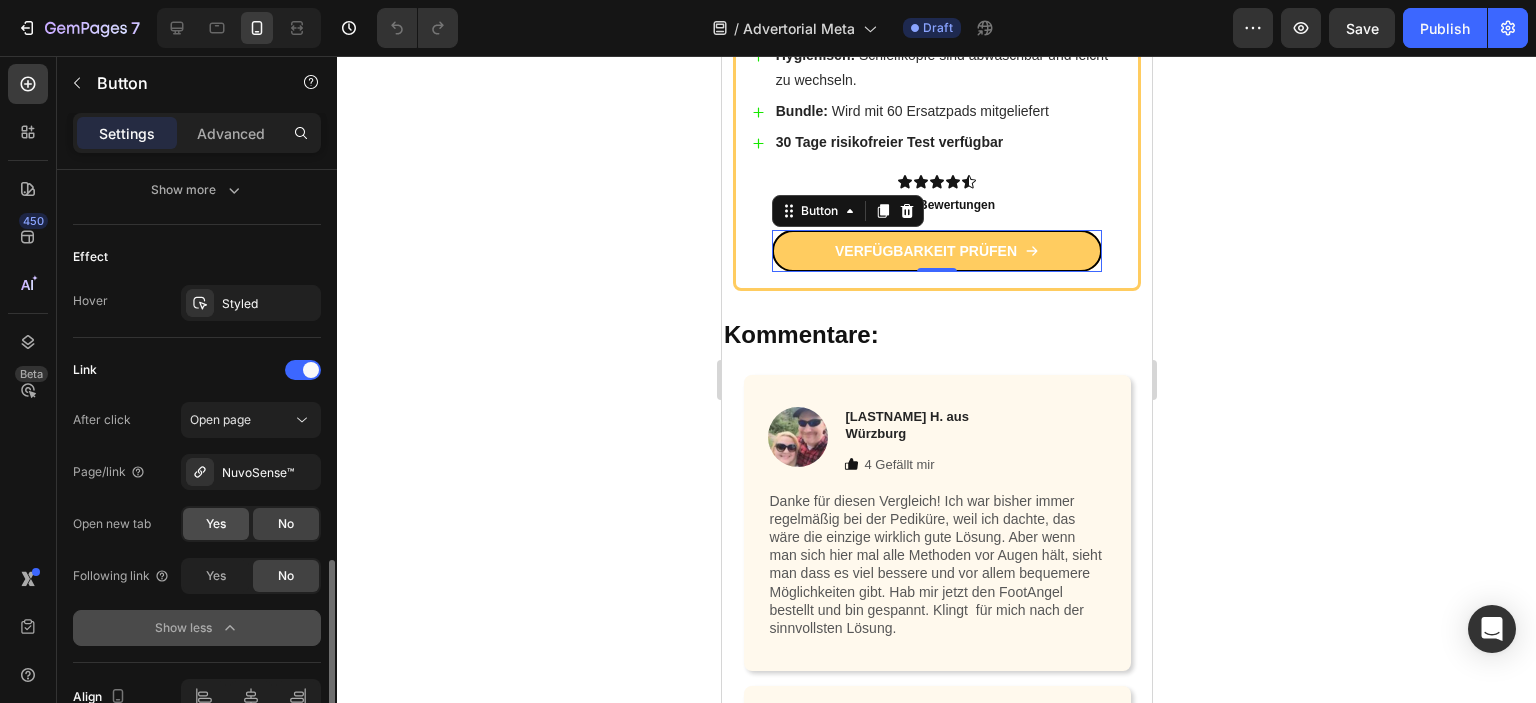 click on "Yes" 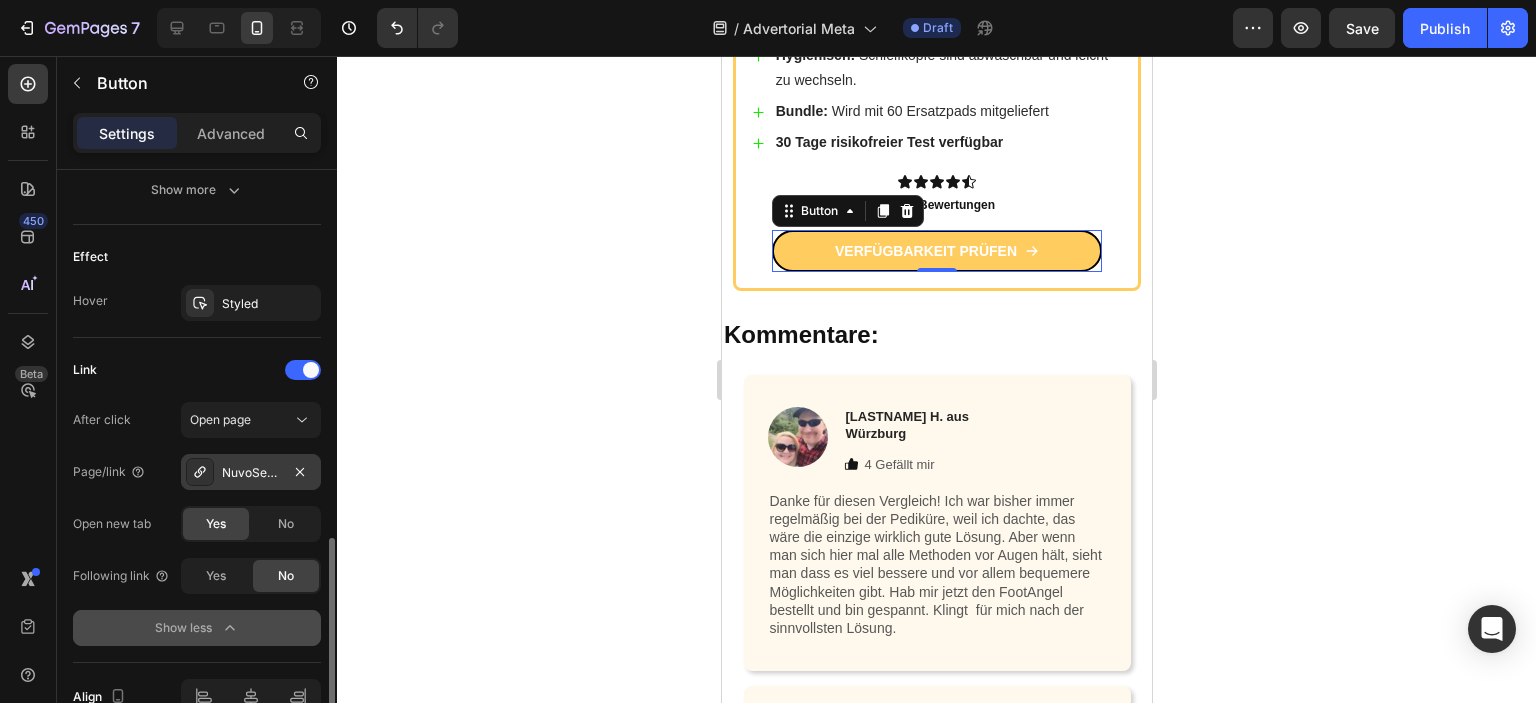 click on "NuvoSense™" at bounding box center (251, 472) 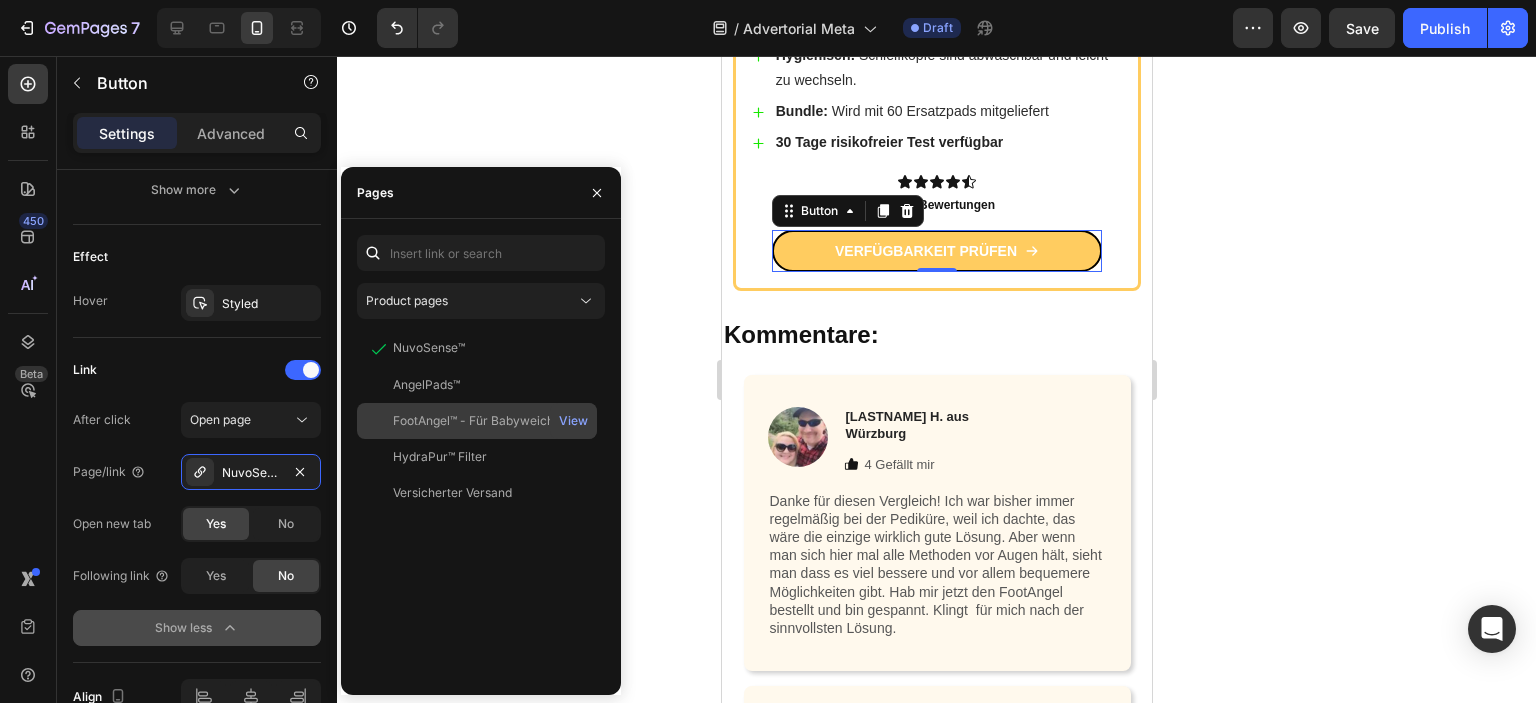 click on "FootAngel™ - Für Babyweiche Füße" 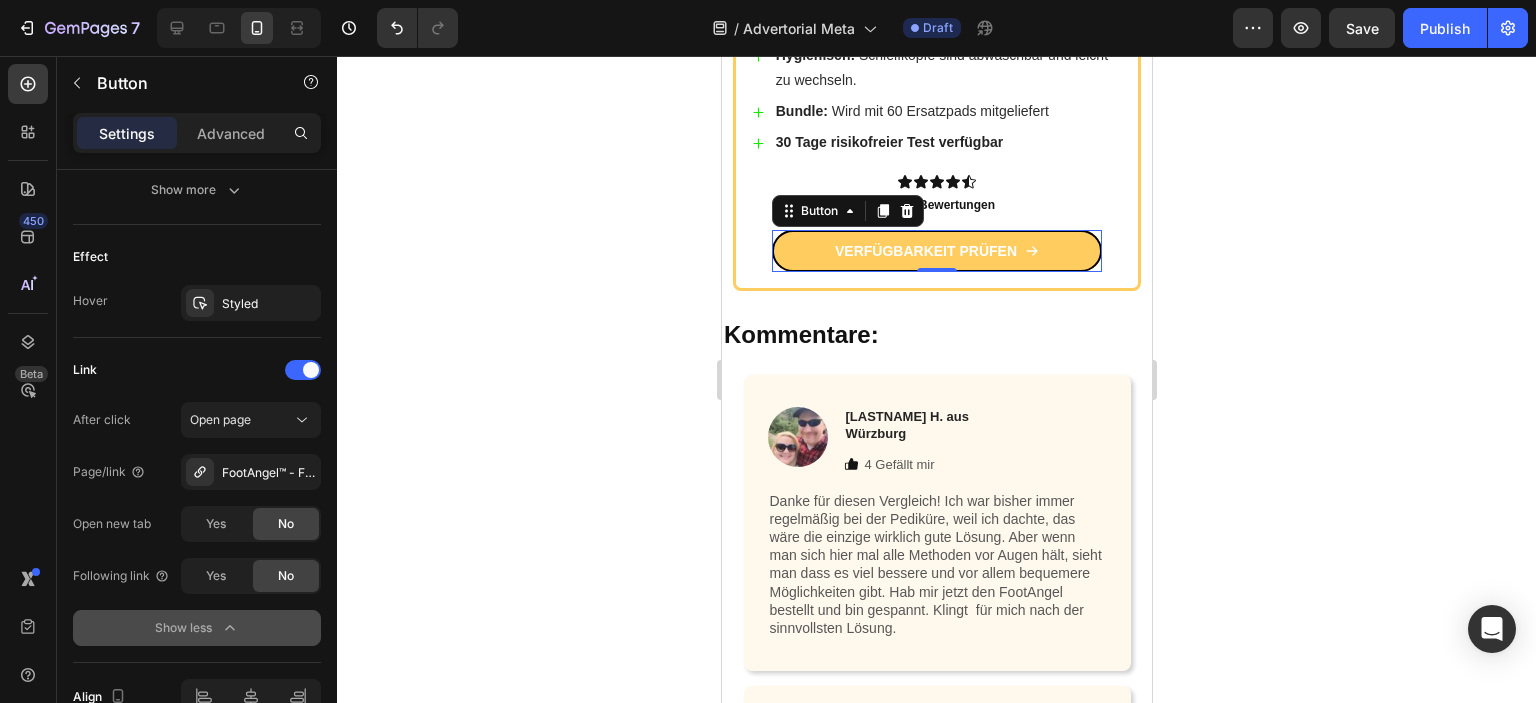 click 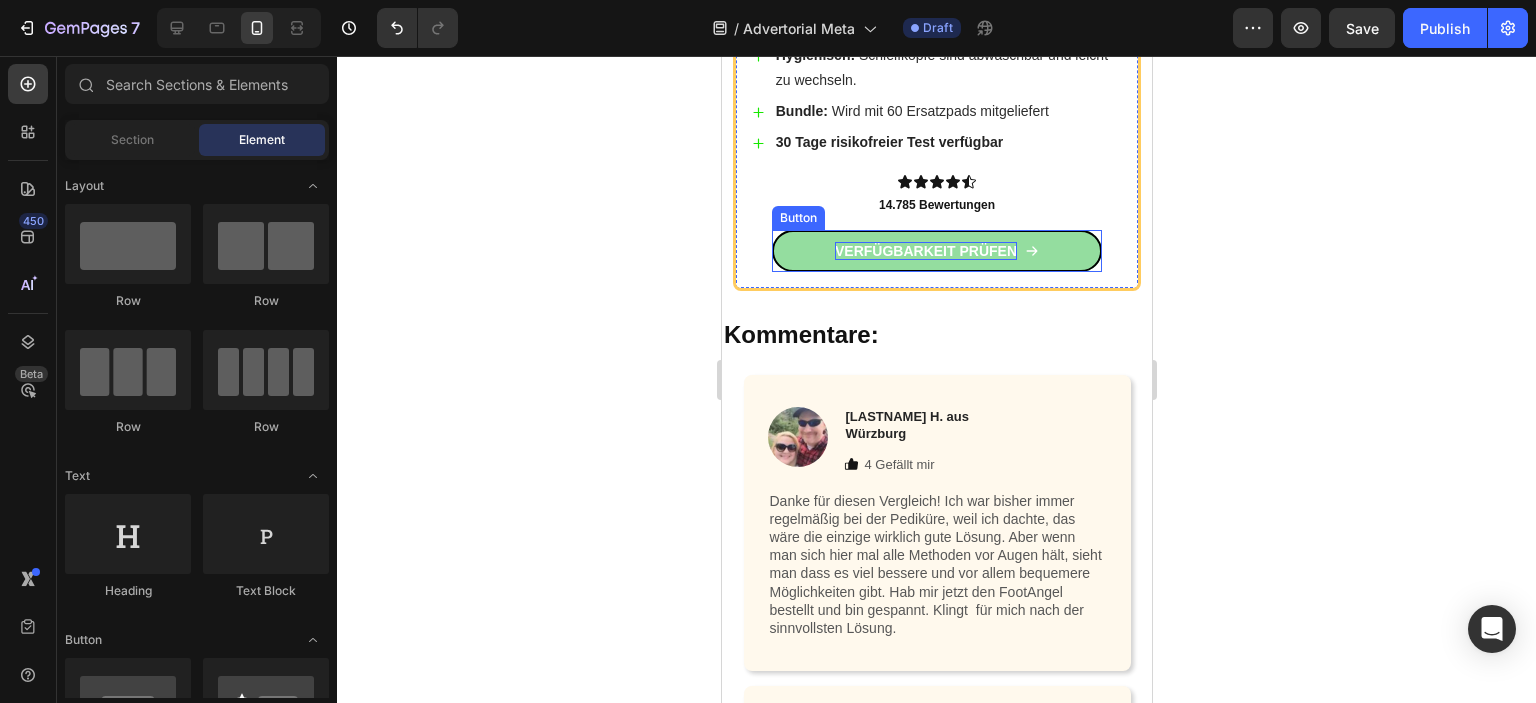 click on "VERFÜGBARKEIT   PRÜFEN" at bounding box center (925, 251) 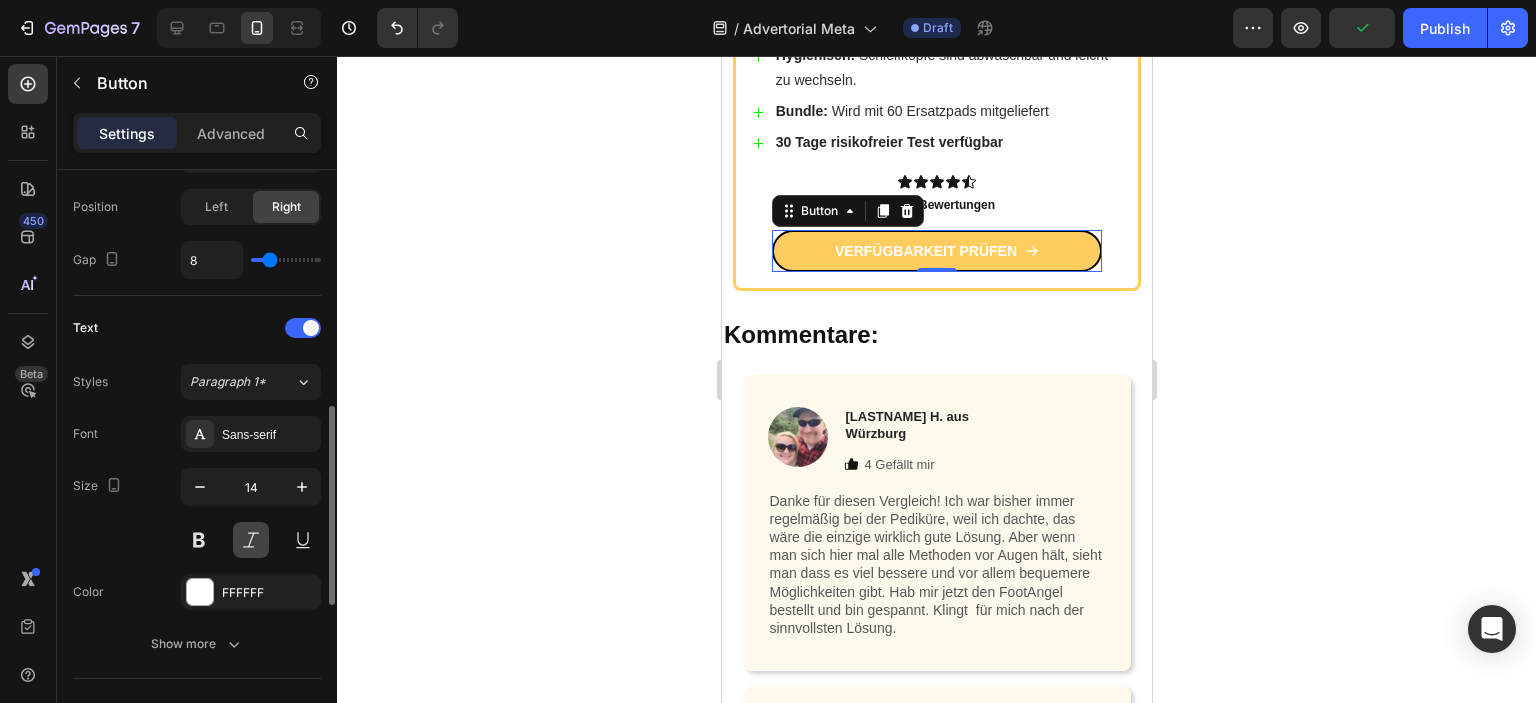 scroll, scrollTop: 1100, scrollLeft: 0, axis: vertical 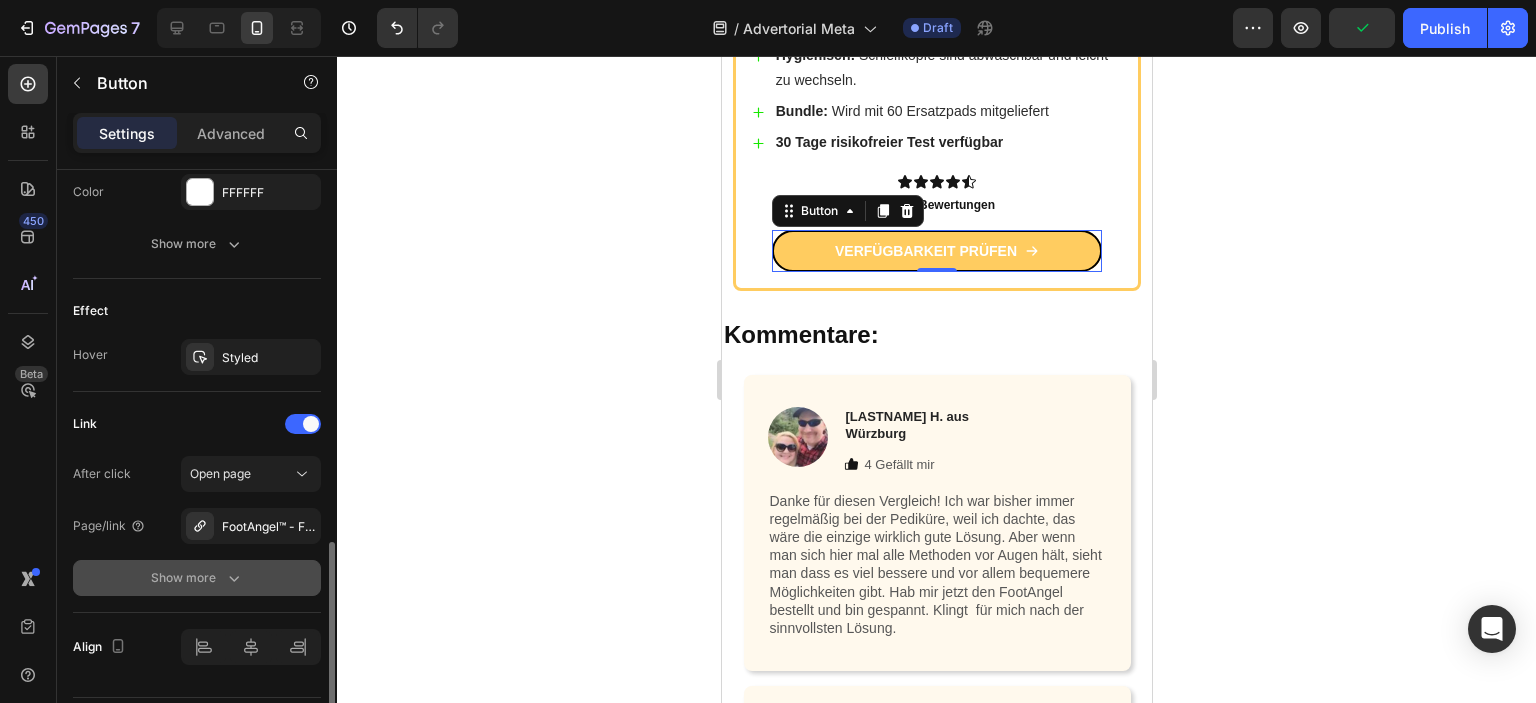 click 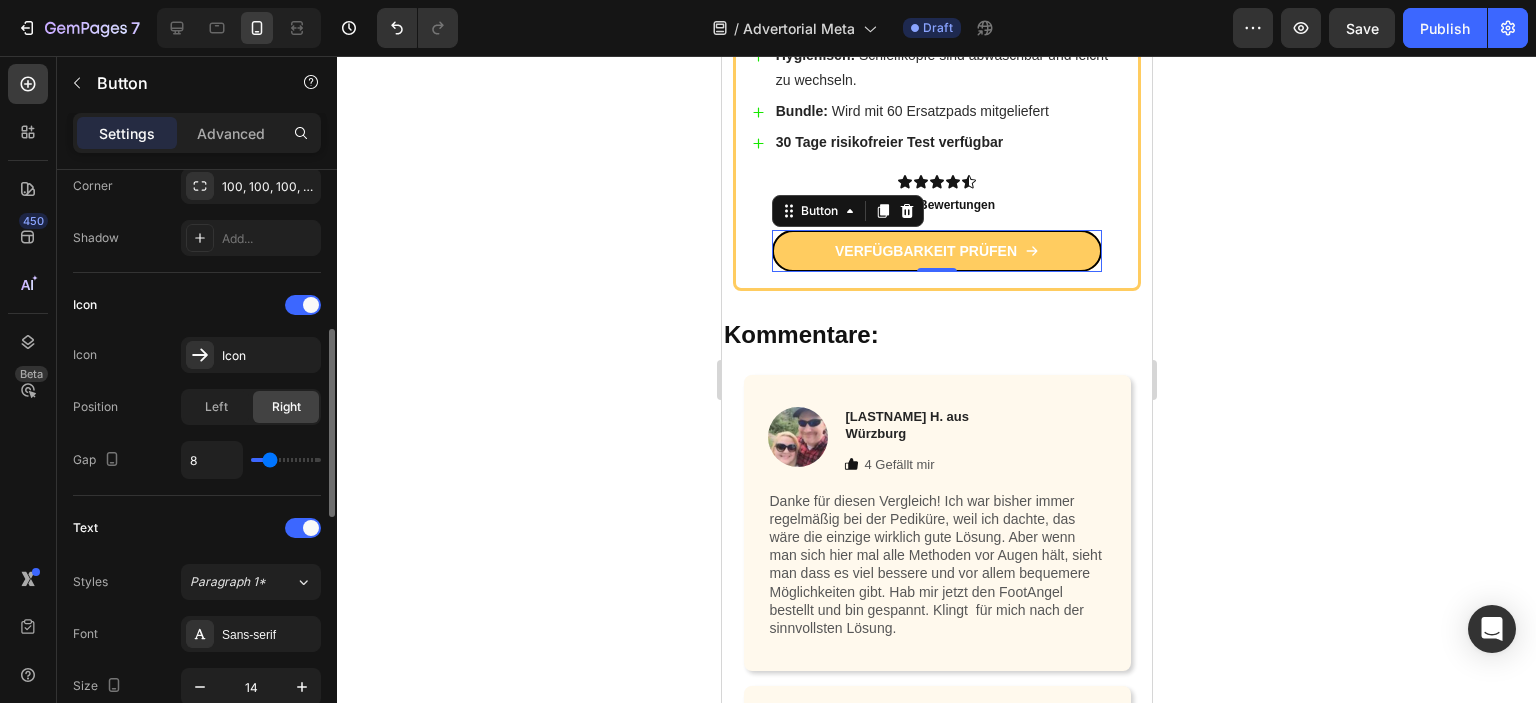 scroll, scrollTop: 0, scrollLeft: 0, axis: both 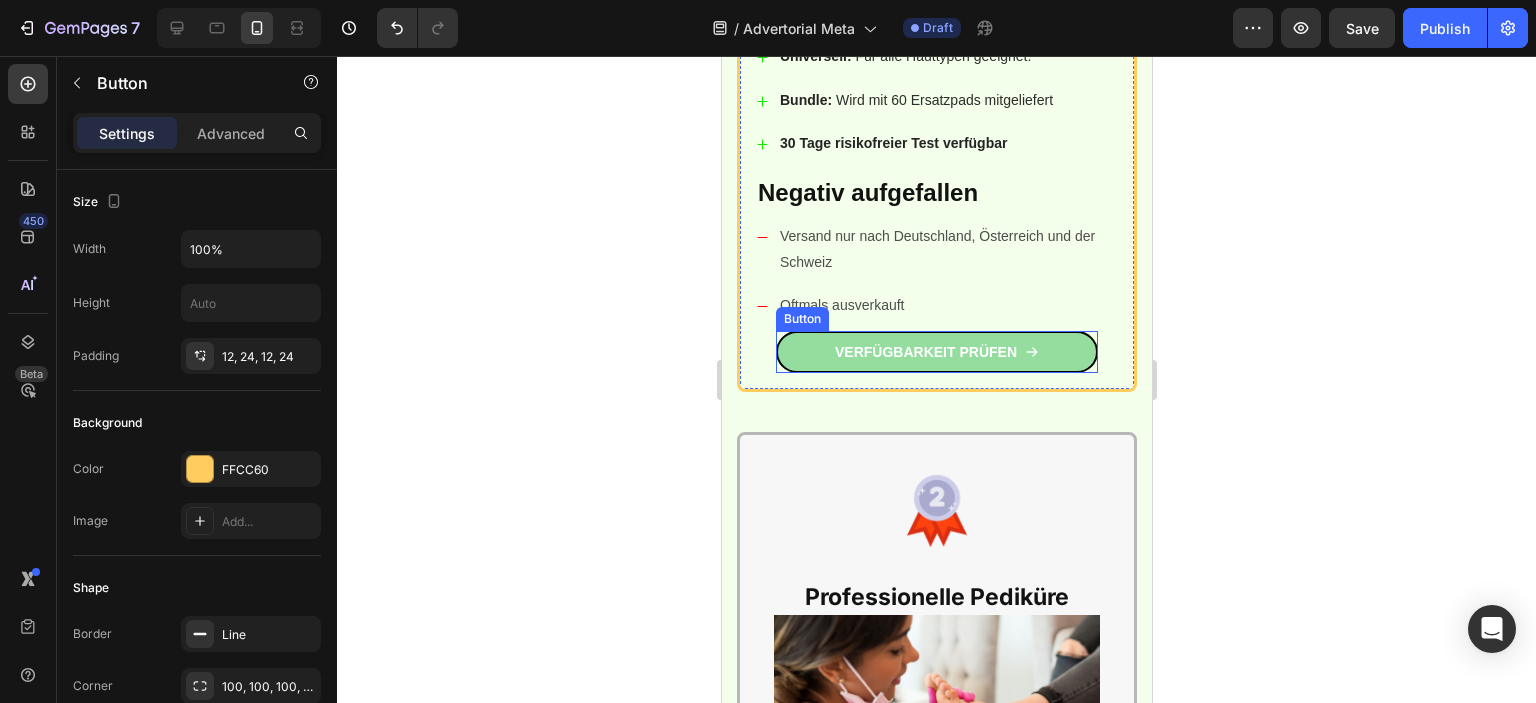 click on "VERFÜGBARKEIT   PRÜFEN" at bounding box center (936, 352) 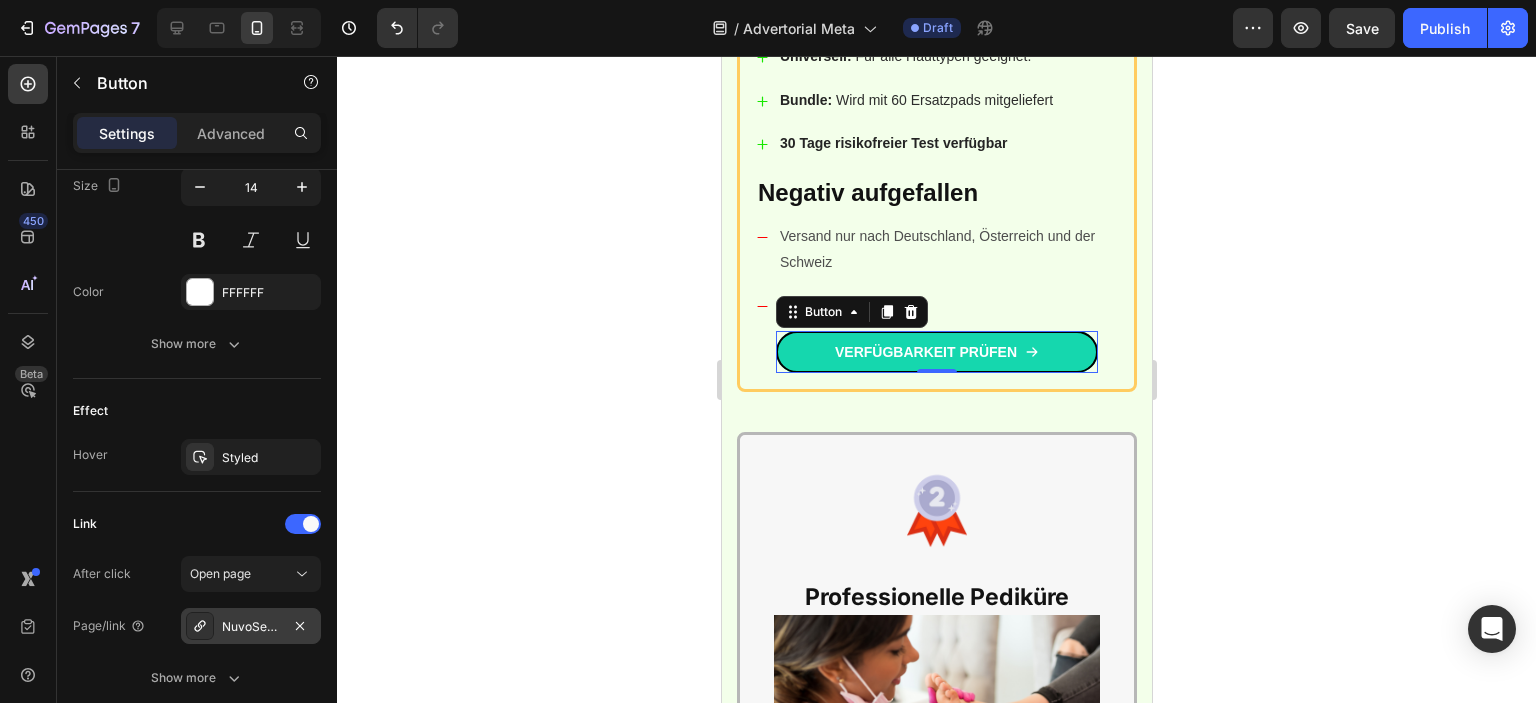 scroll, scrollTop: 1154, scrollLeft: 0, axis: vertical 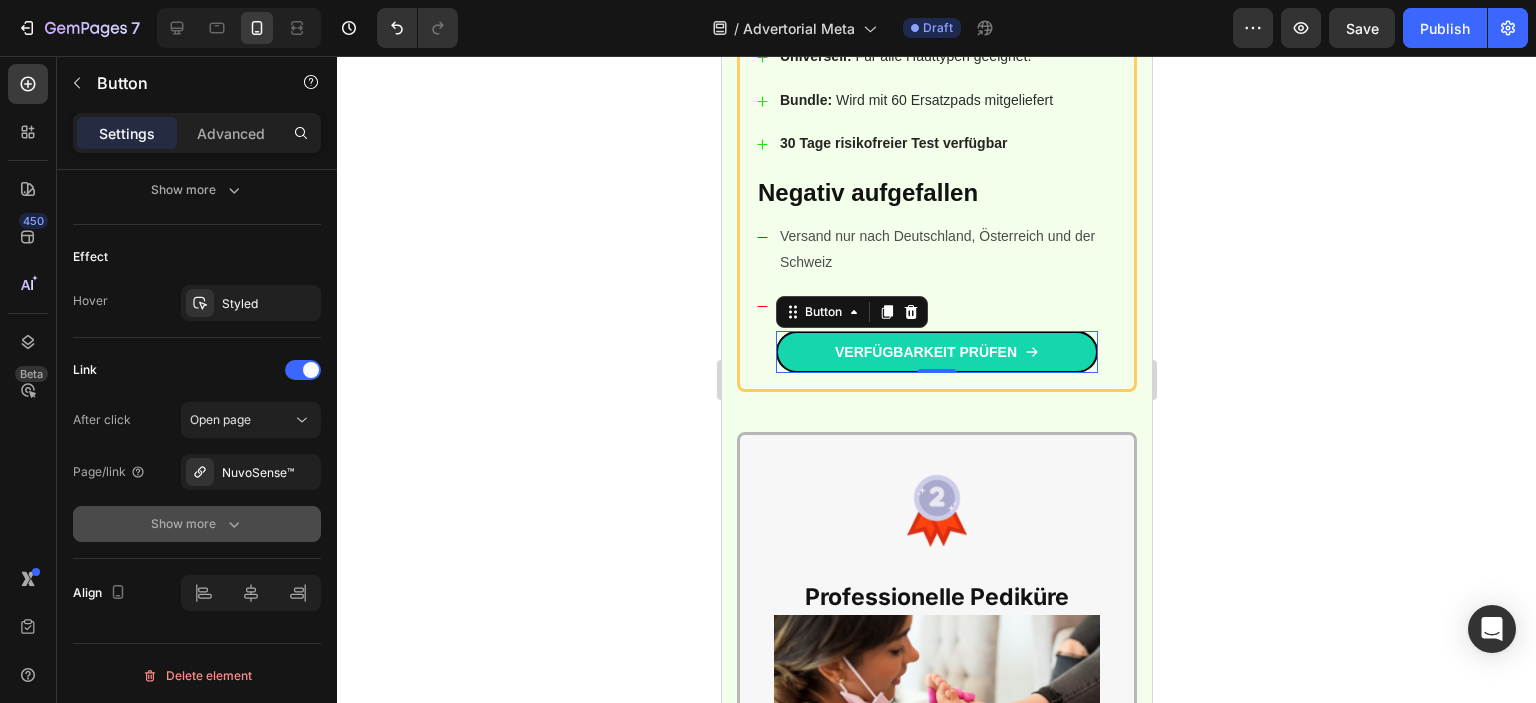 click 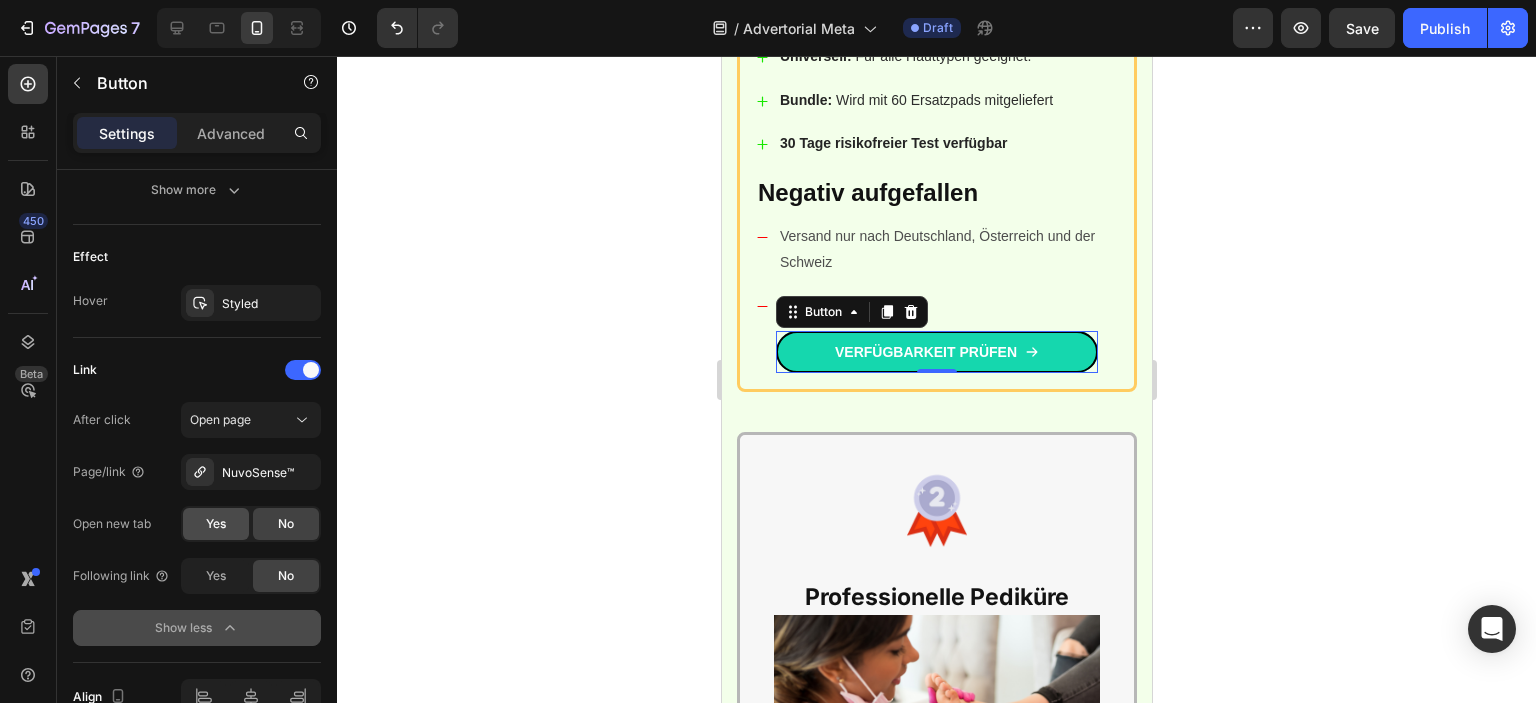 click on "Yes" 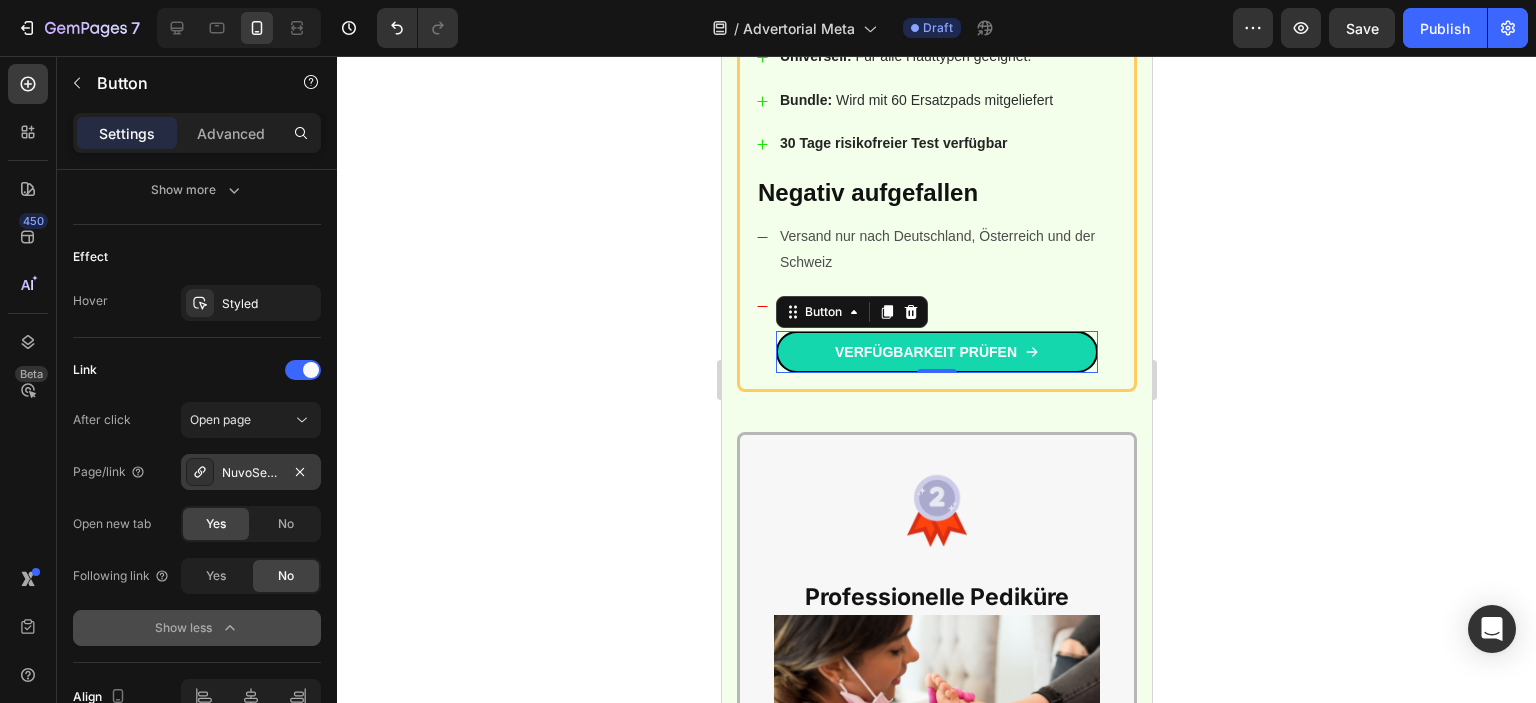 click on "NuvoSense™" at bounding box center [251, 473] 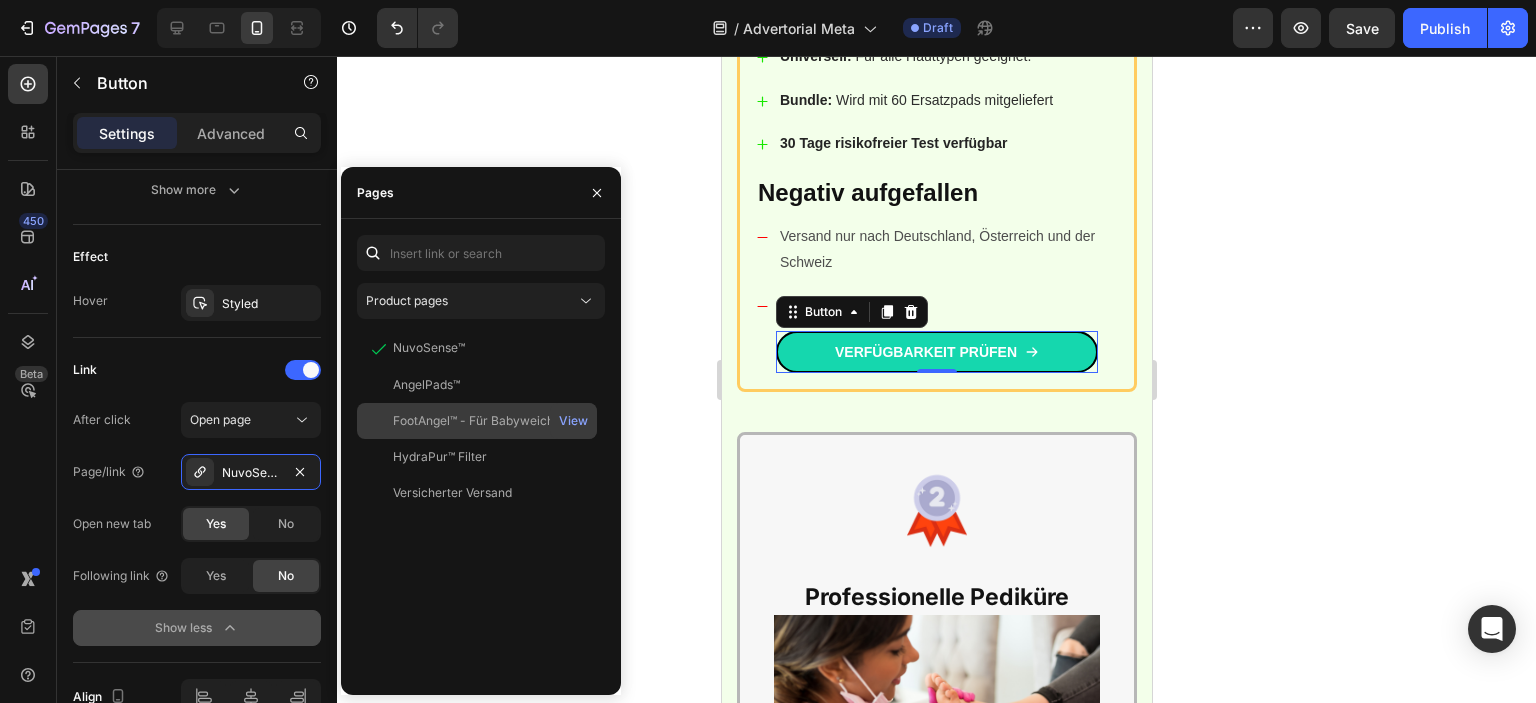 click on "FootAngel™ - Für Babyweiche Füße" 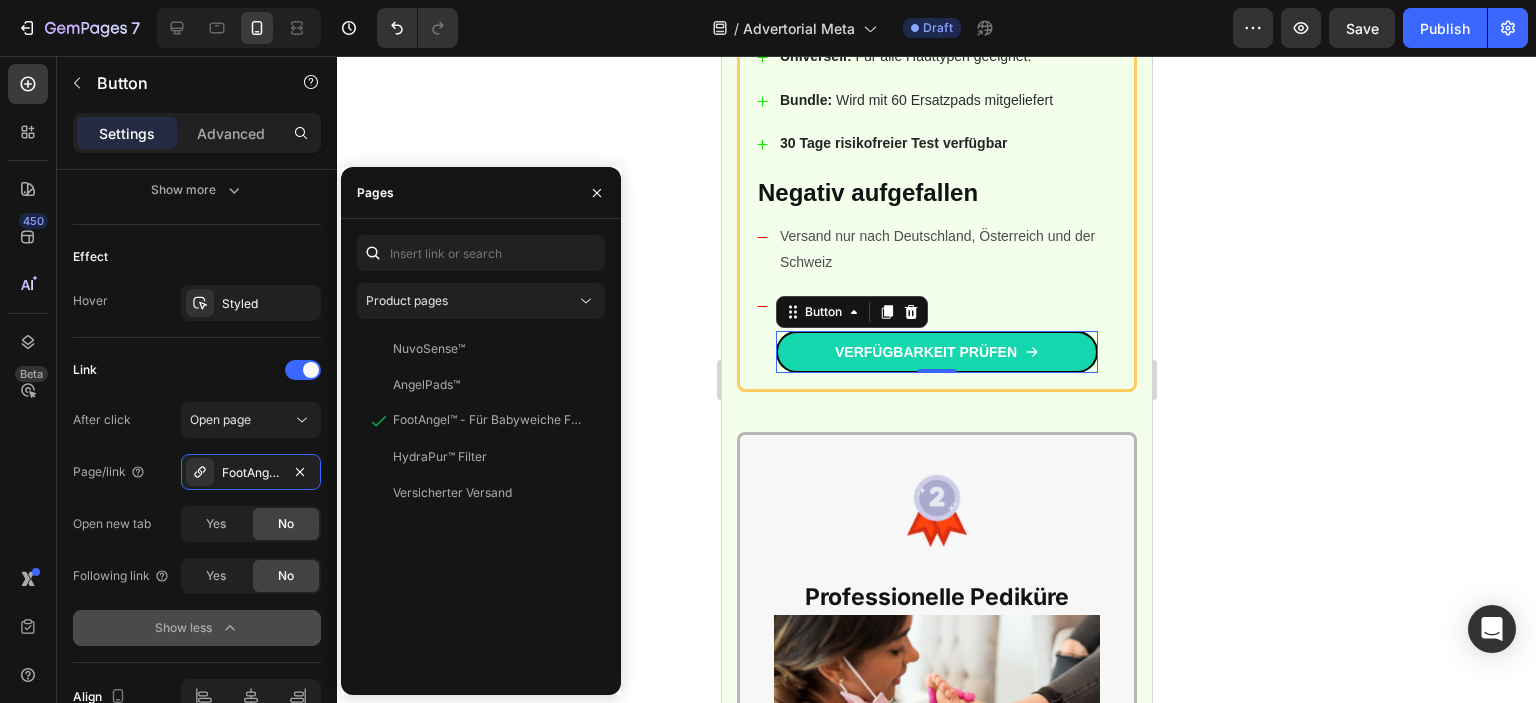 click 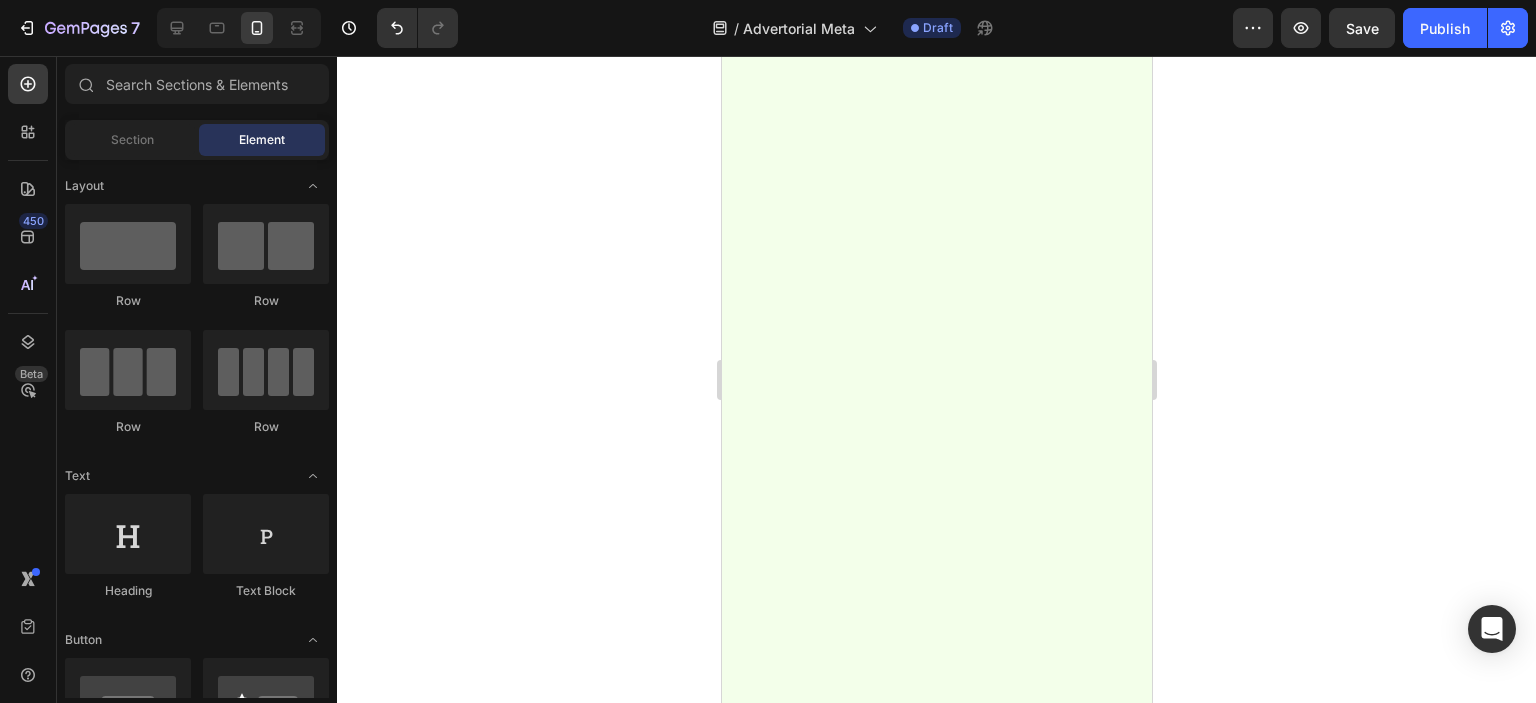 scroll, scrollTop: 10976, scrollLeft: 0, axis: vertical 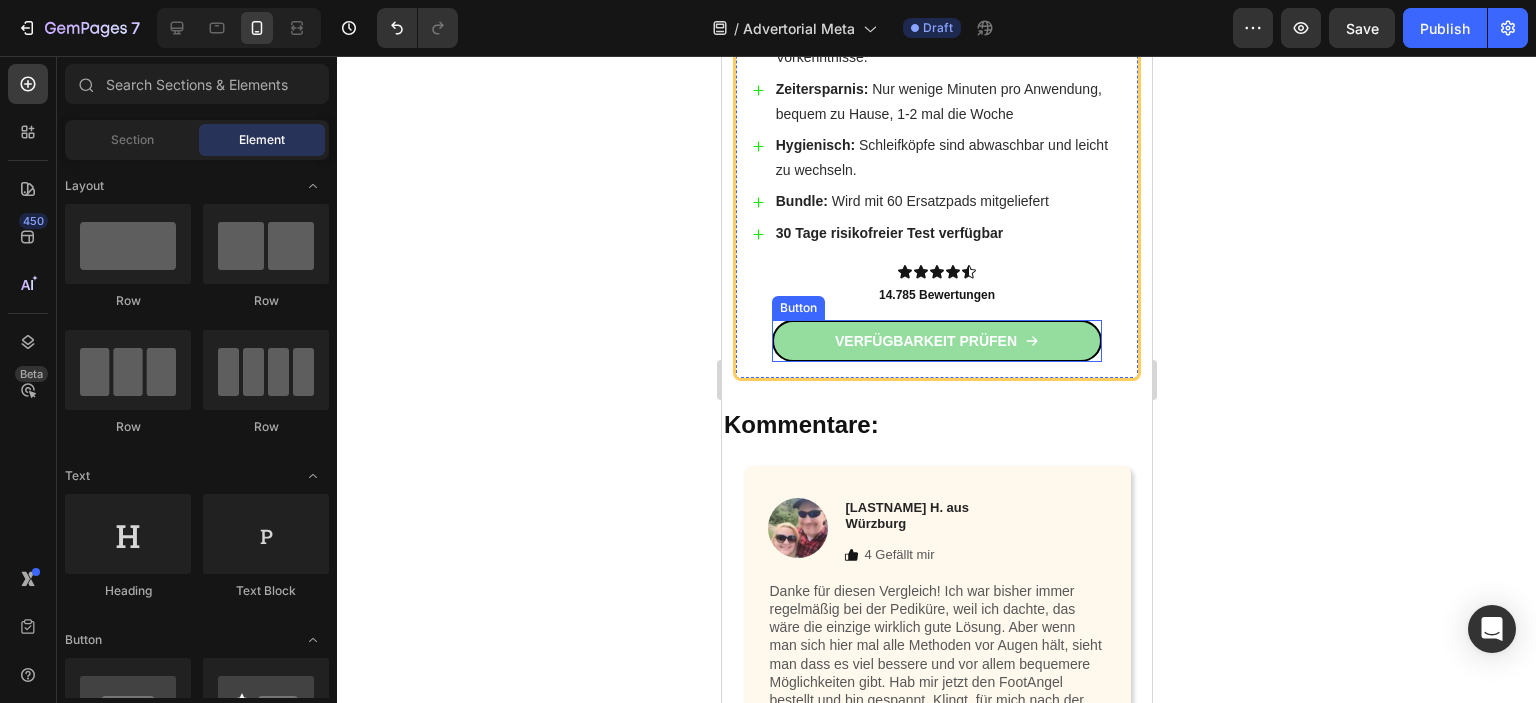 click on "VERFÜGBARKEIT   PRÜFEN" at bounding box center [936, 341] 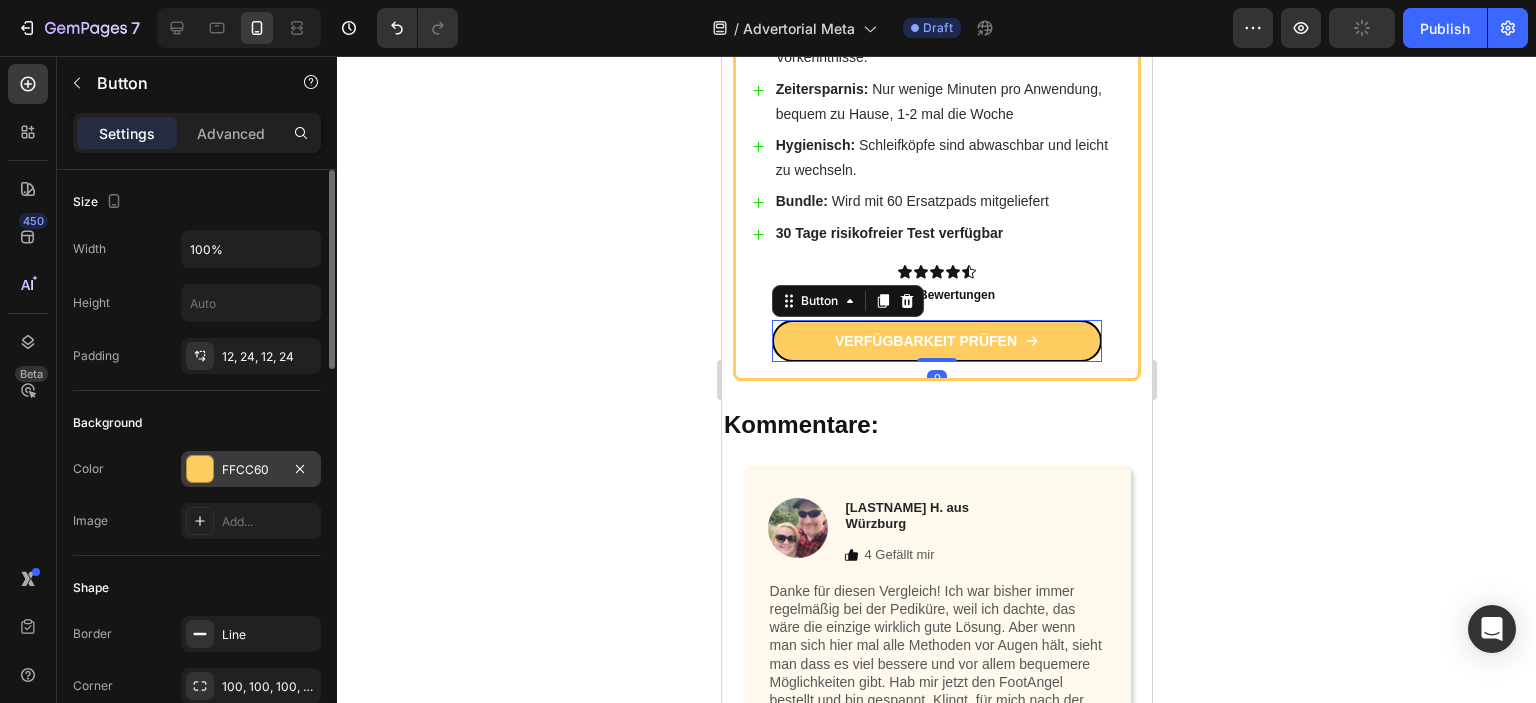 click on "FFCC60" at bounding box center [251, 470] 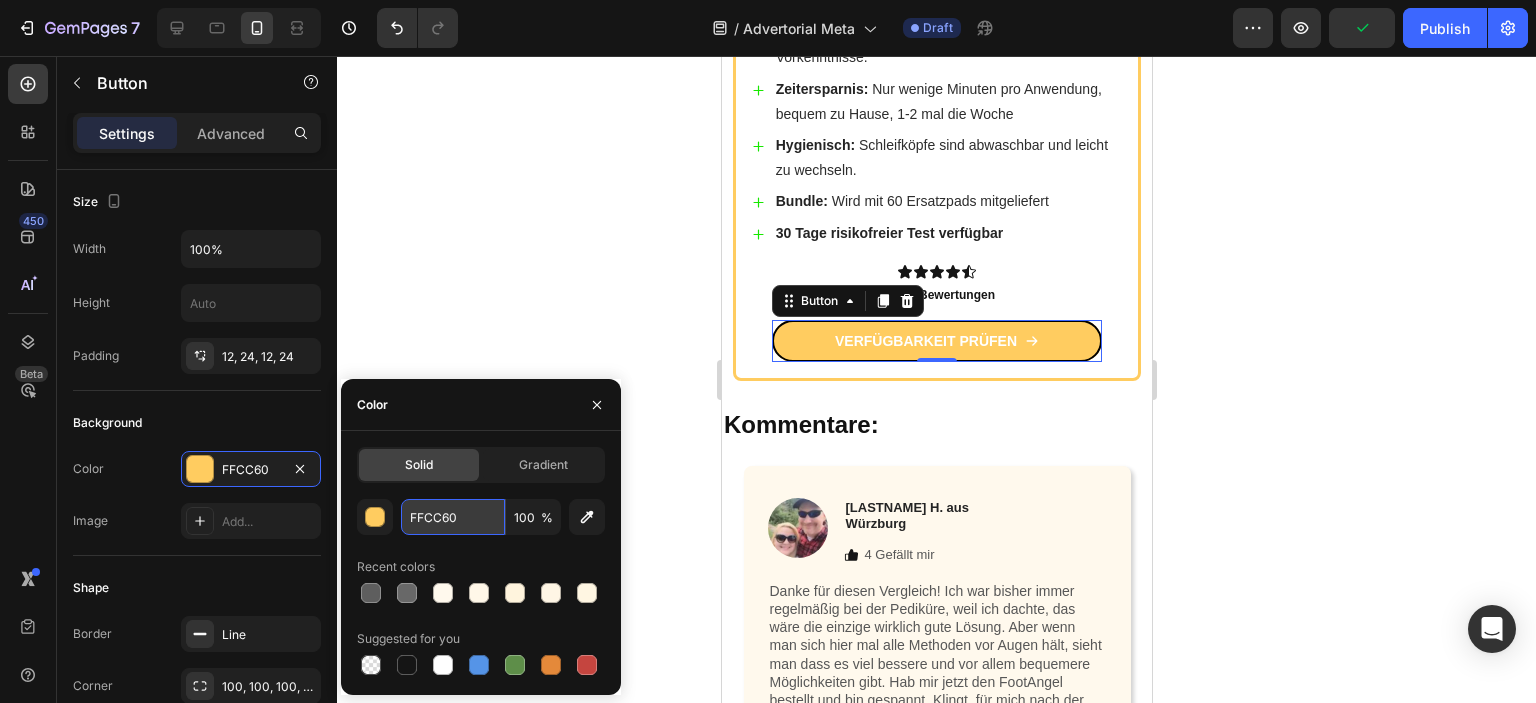 click on "FFCC60" at bounding box center [453, 517] 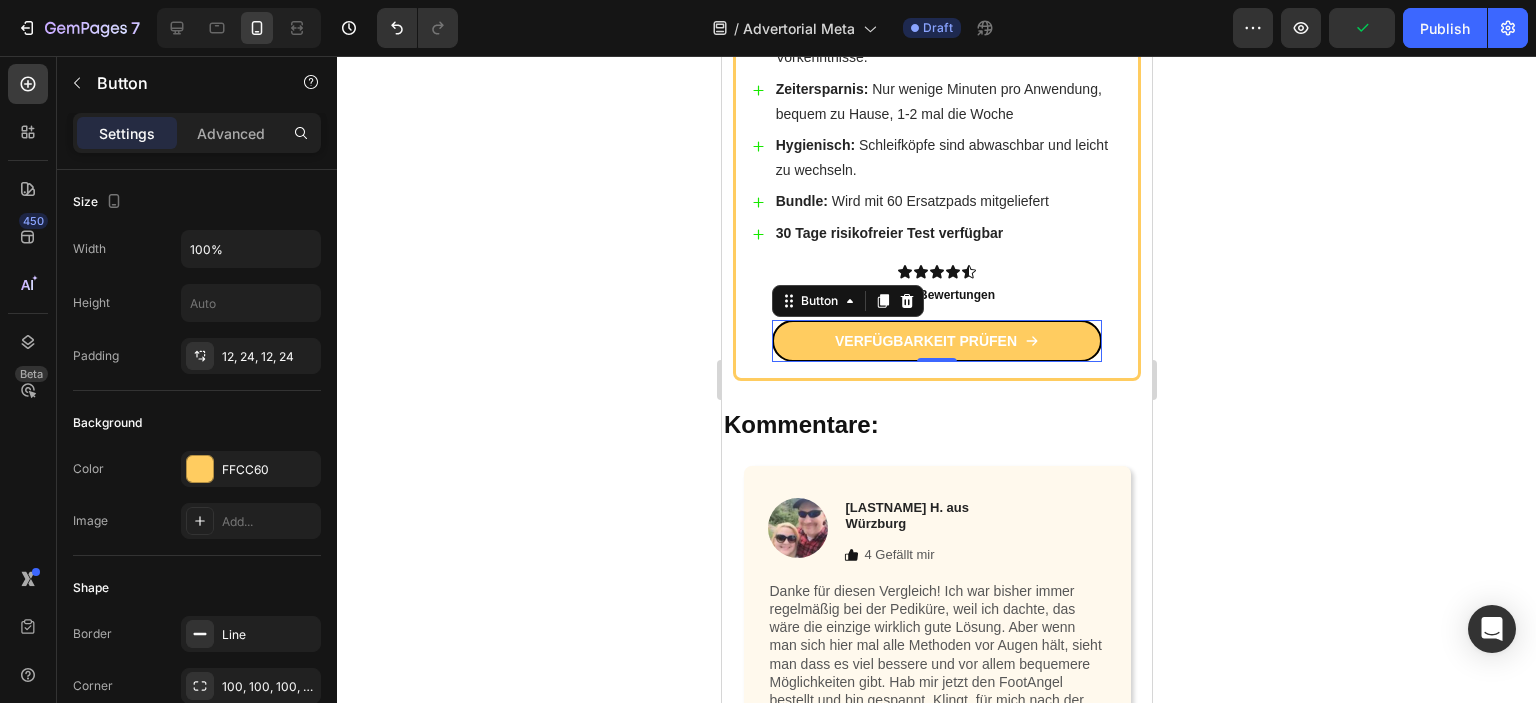 click 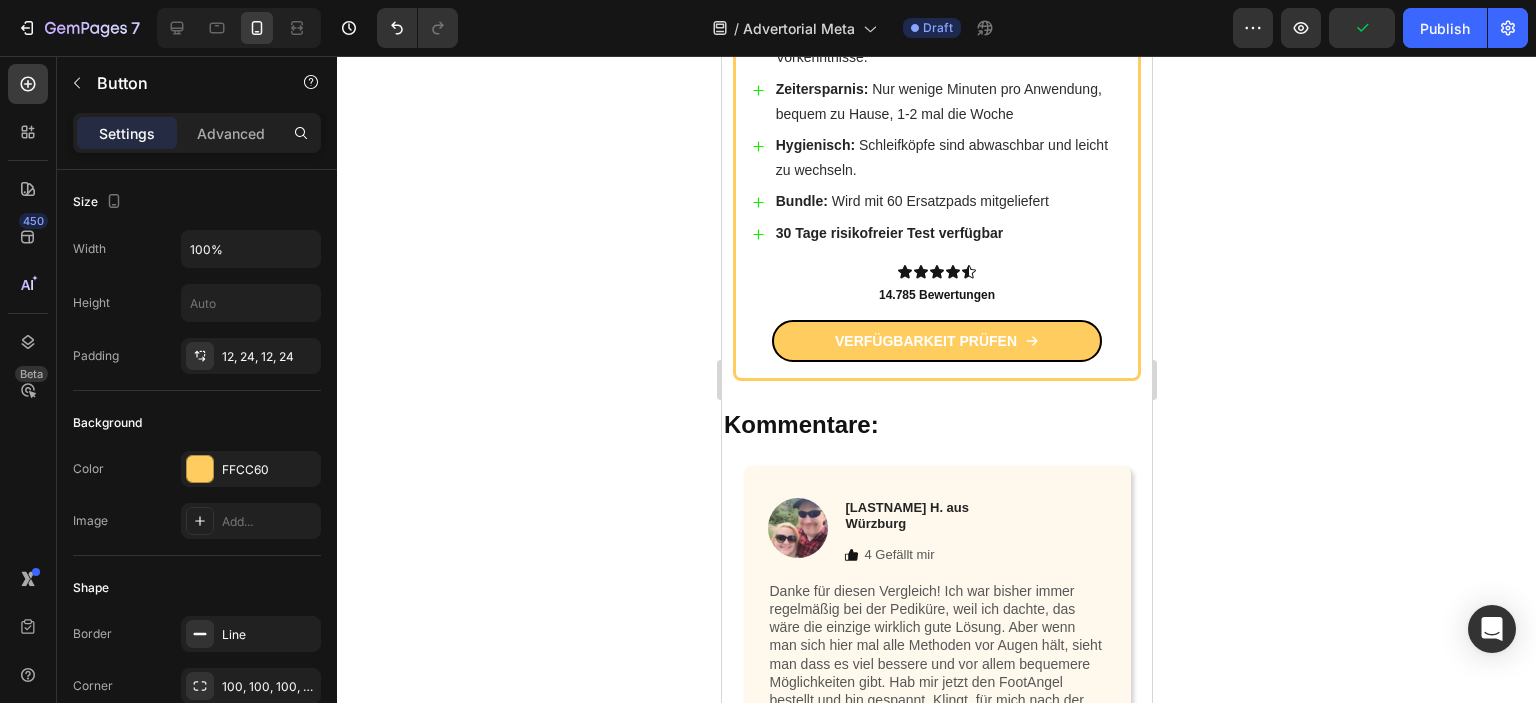 click 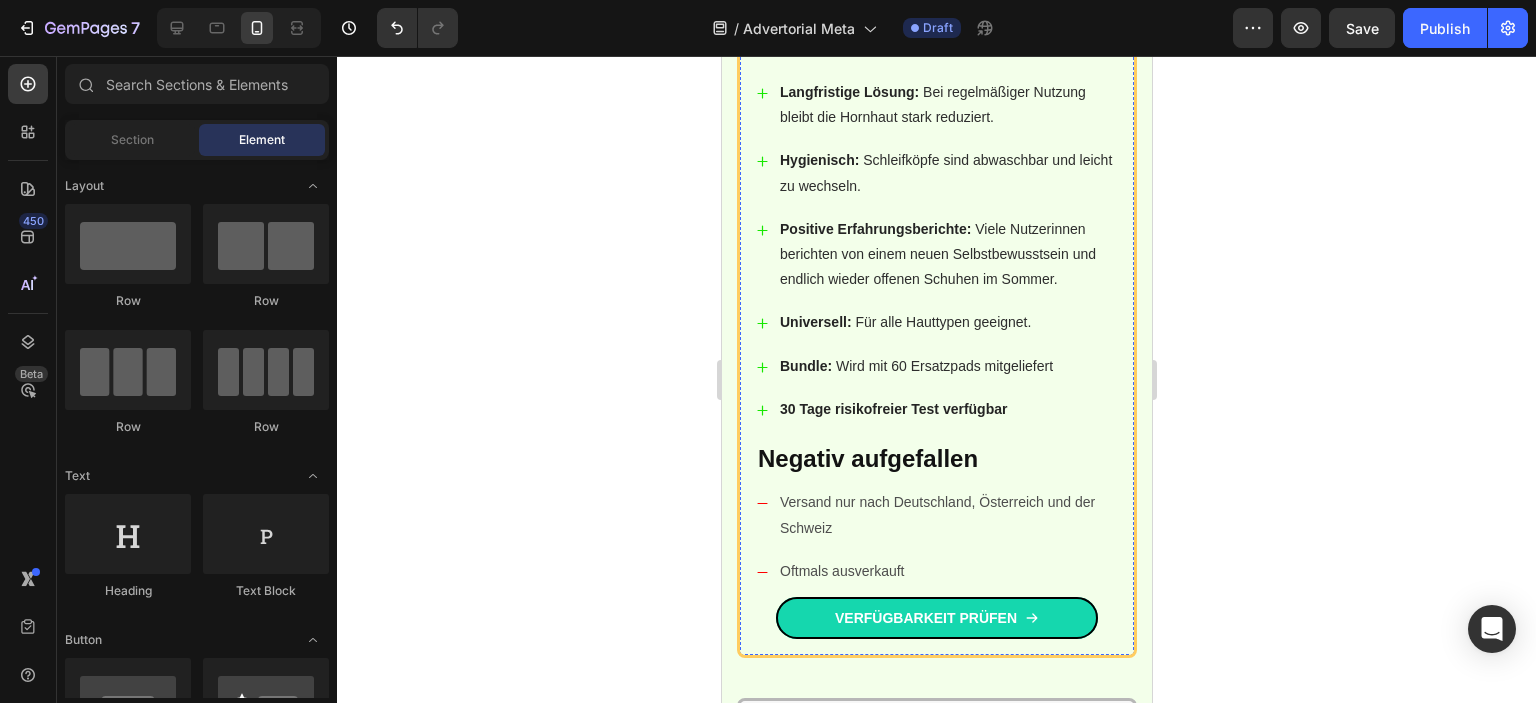 scroll, scrollTop: 3086, scrollLeft: 0, axis: vertical 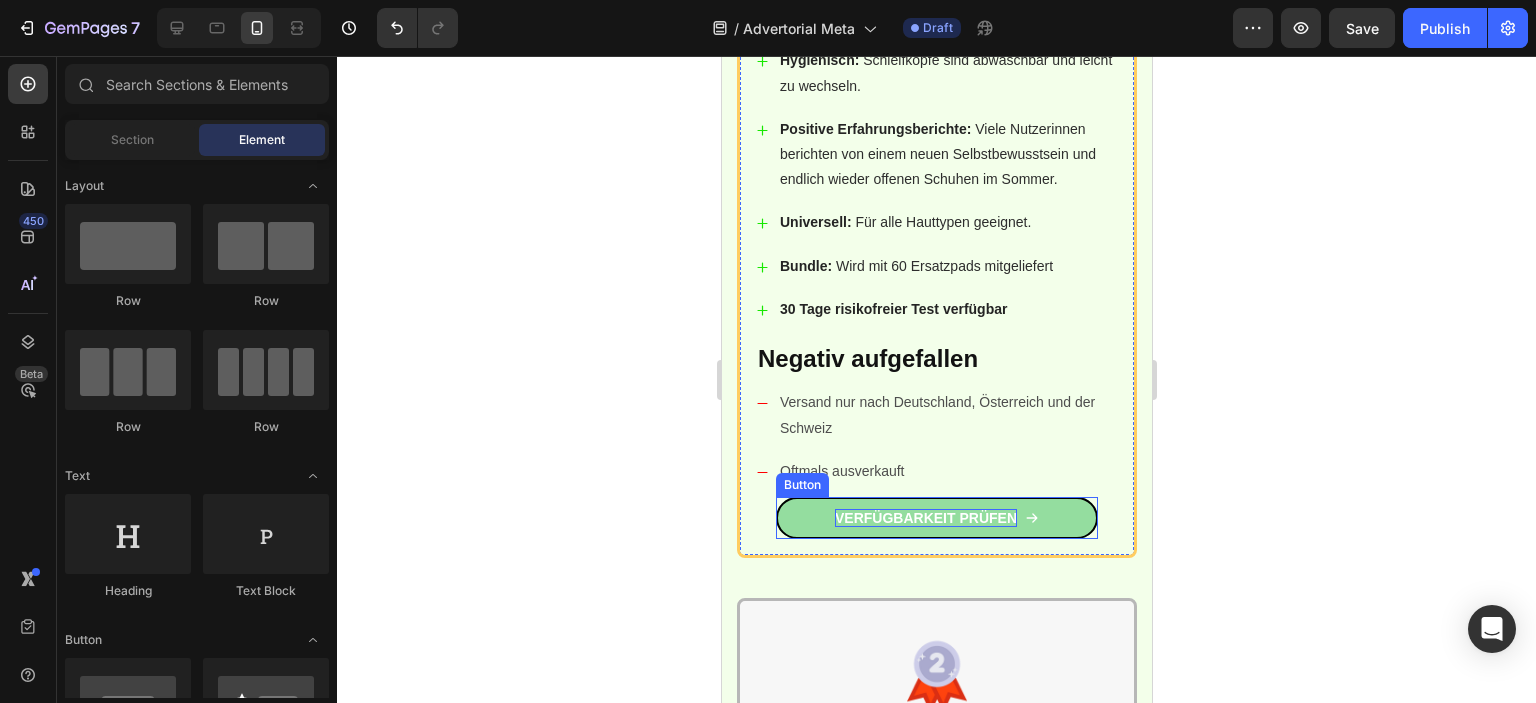click on "VERFÜGBARKEIT   PRÜFEN" at bounding box center (925, 518) 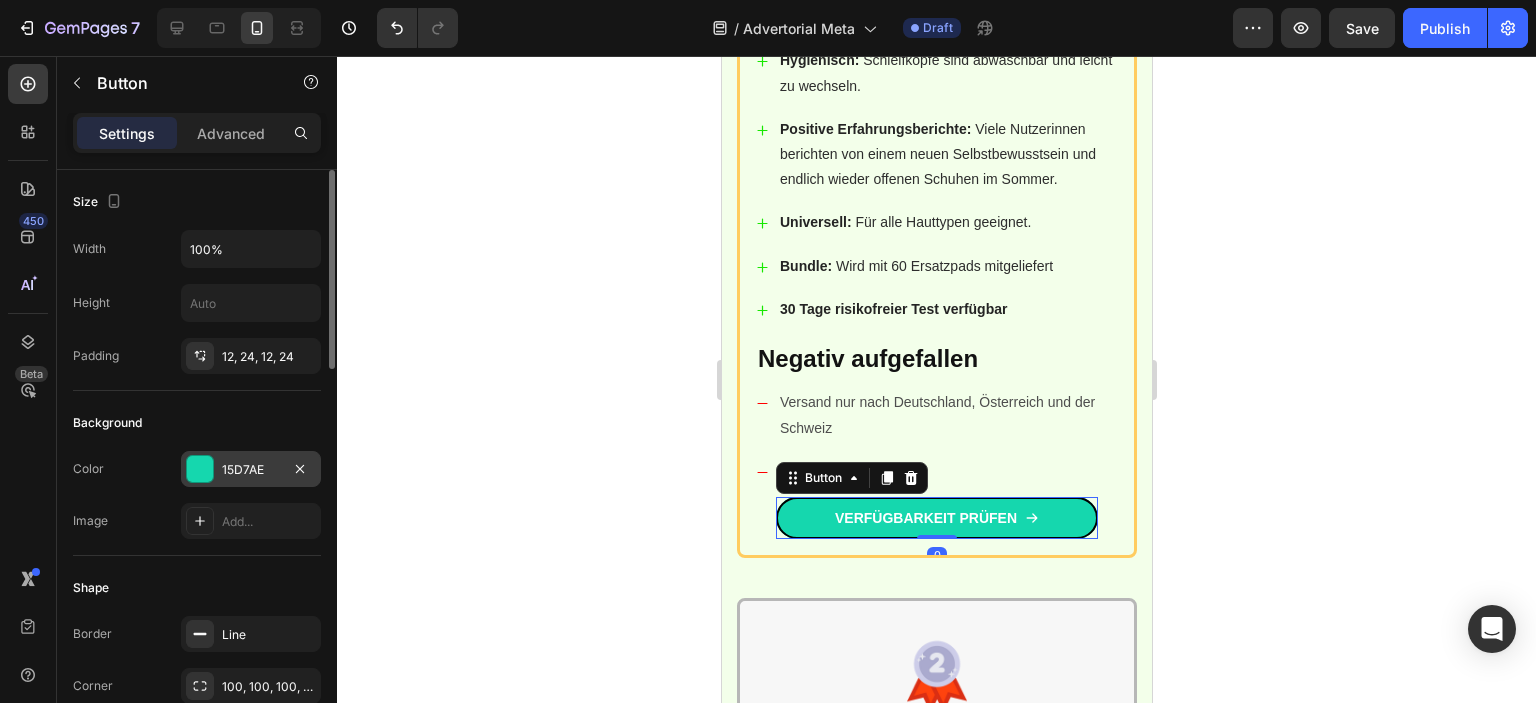 click on "15D7AE" at bounding box center [251, 470] 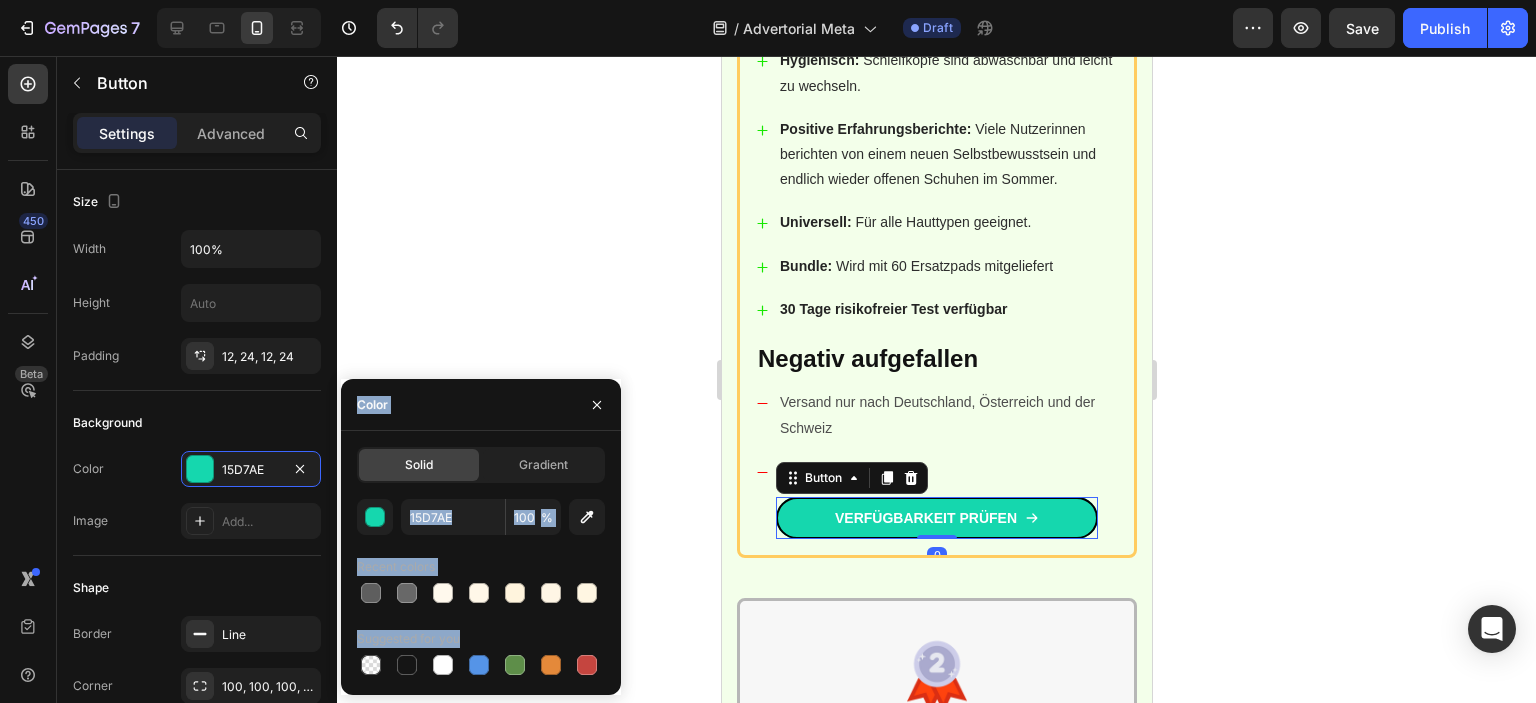 click on "Solid" 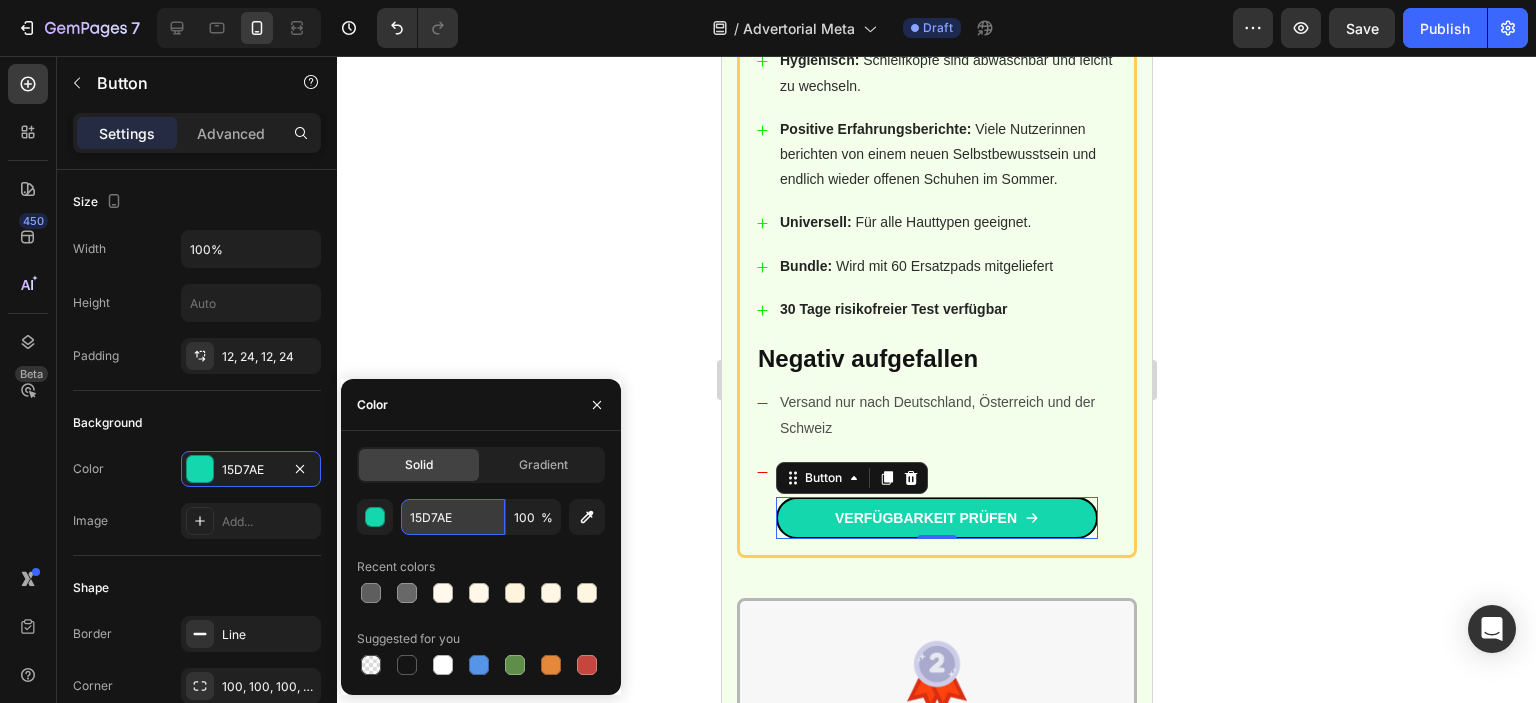 click on "15D7AE" at bounding box center [453, 517] 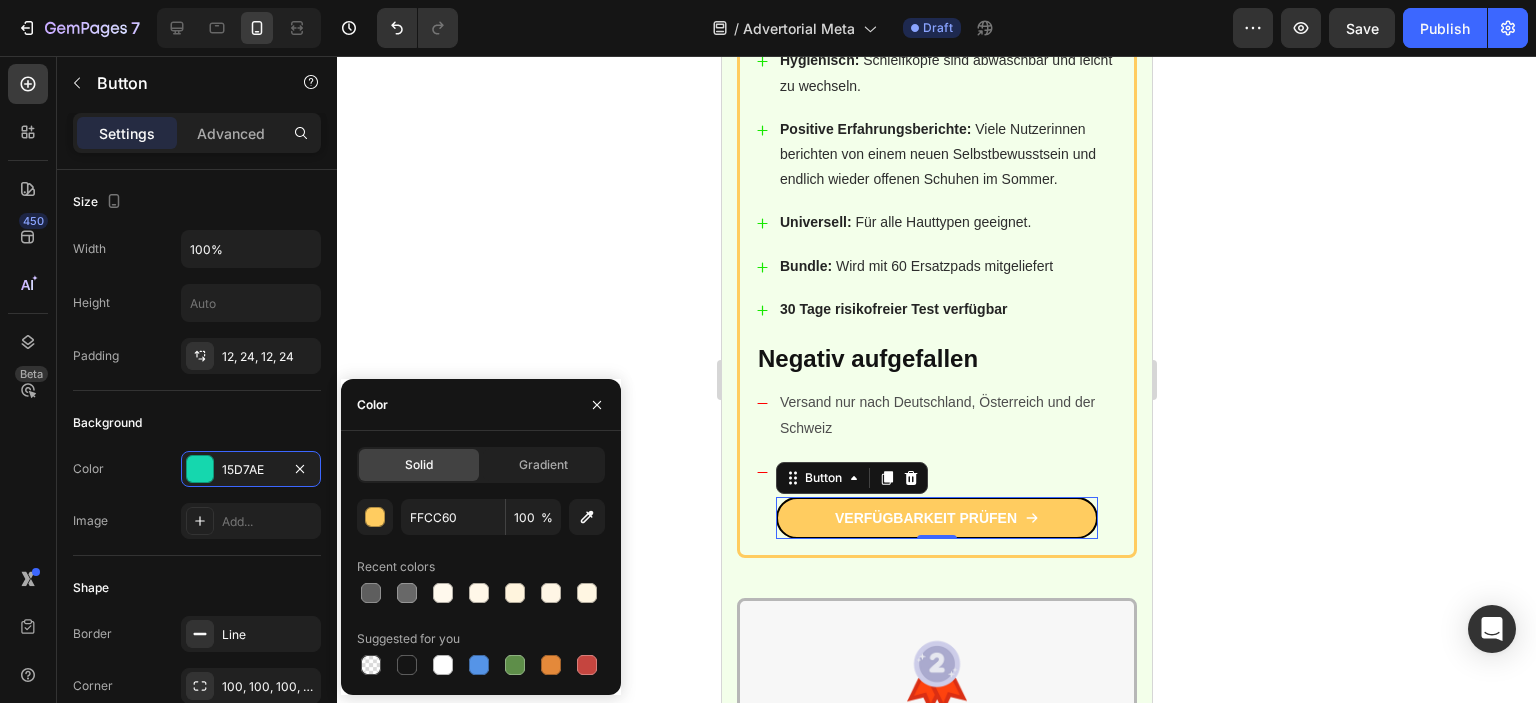 click 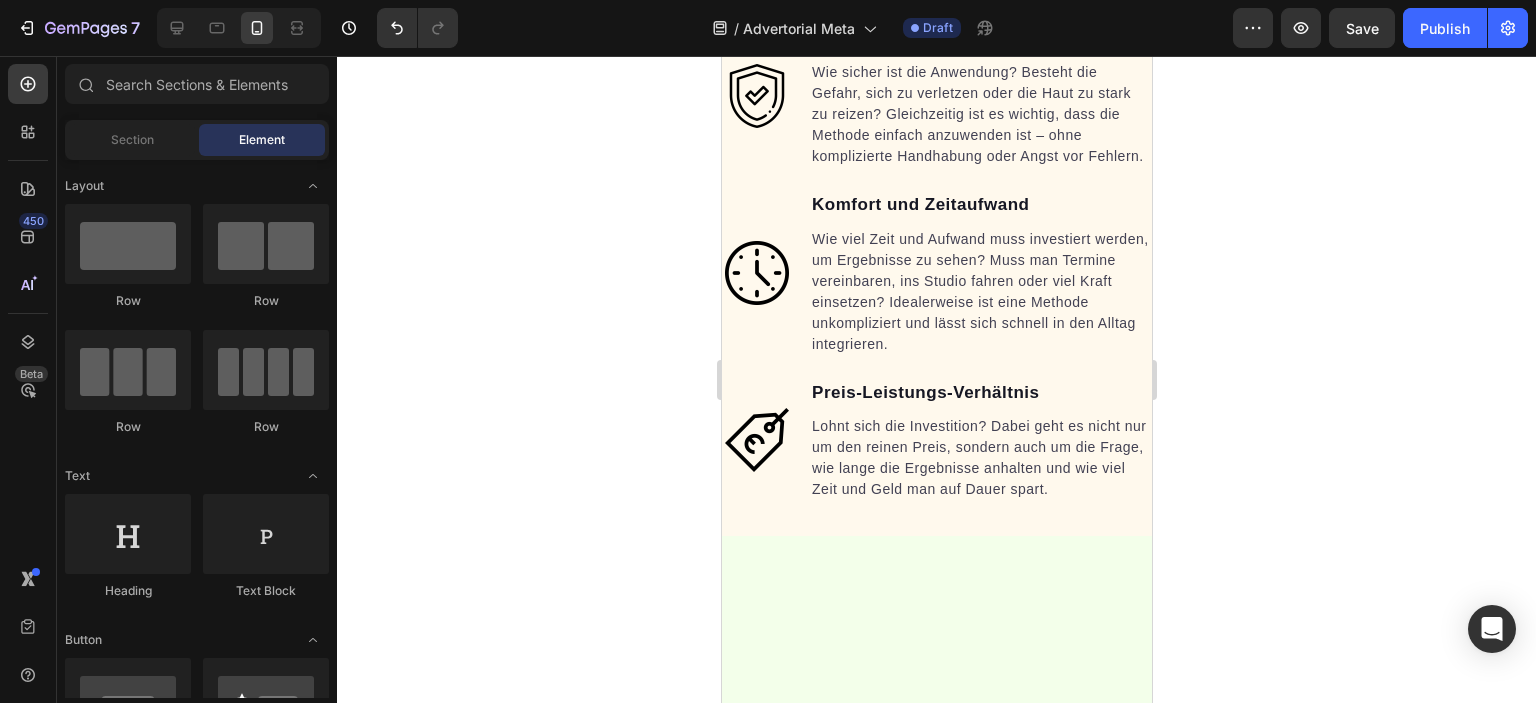 scroll, scrollTop: 686, scrollLeft: 0, axis: vertical 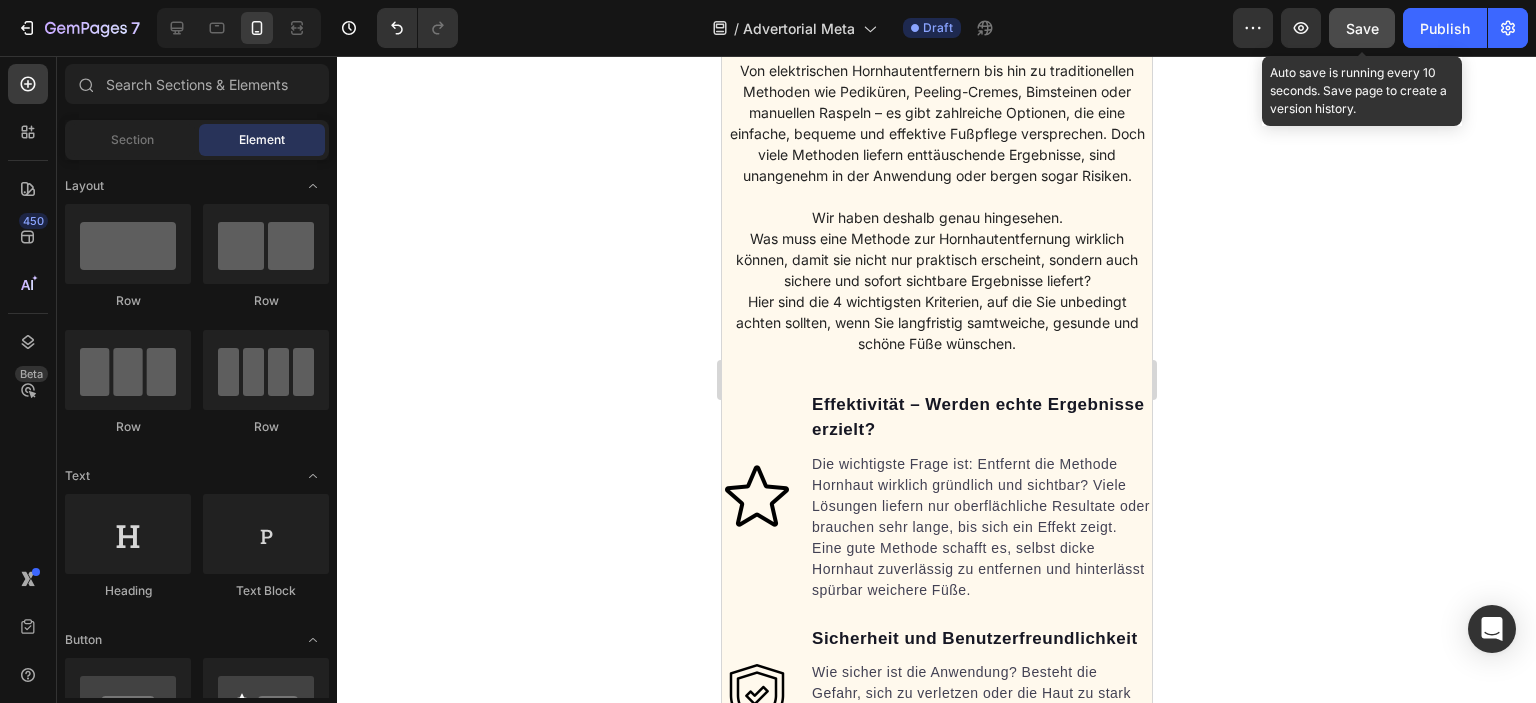 click on "Save" at bounding box center (1362, 28) 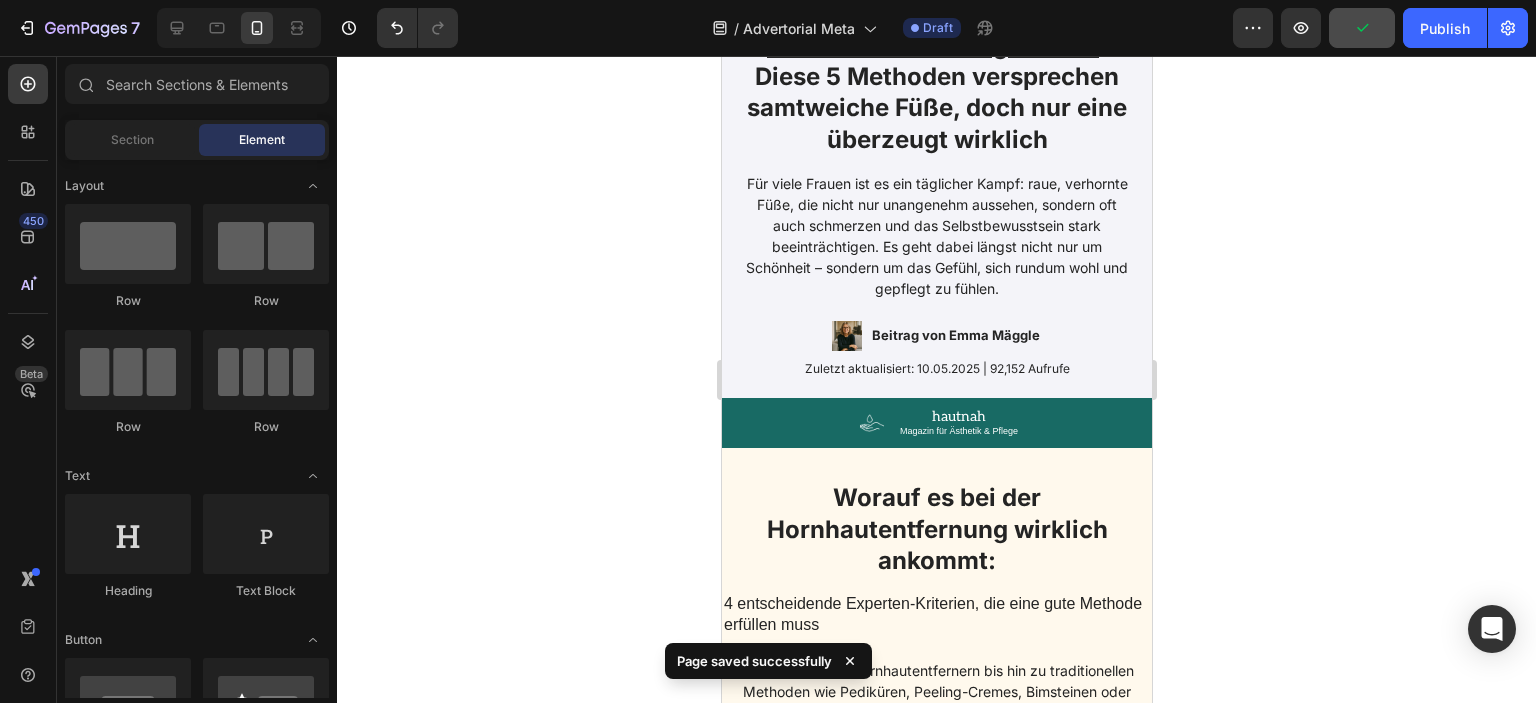 scroll, scrollTop: 0, scrollLeft: 0, axis: both 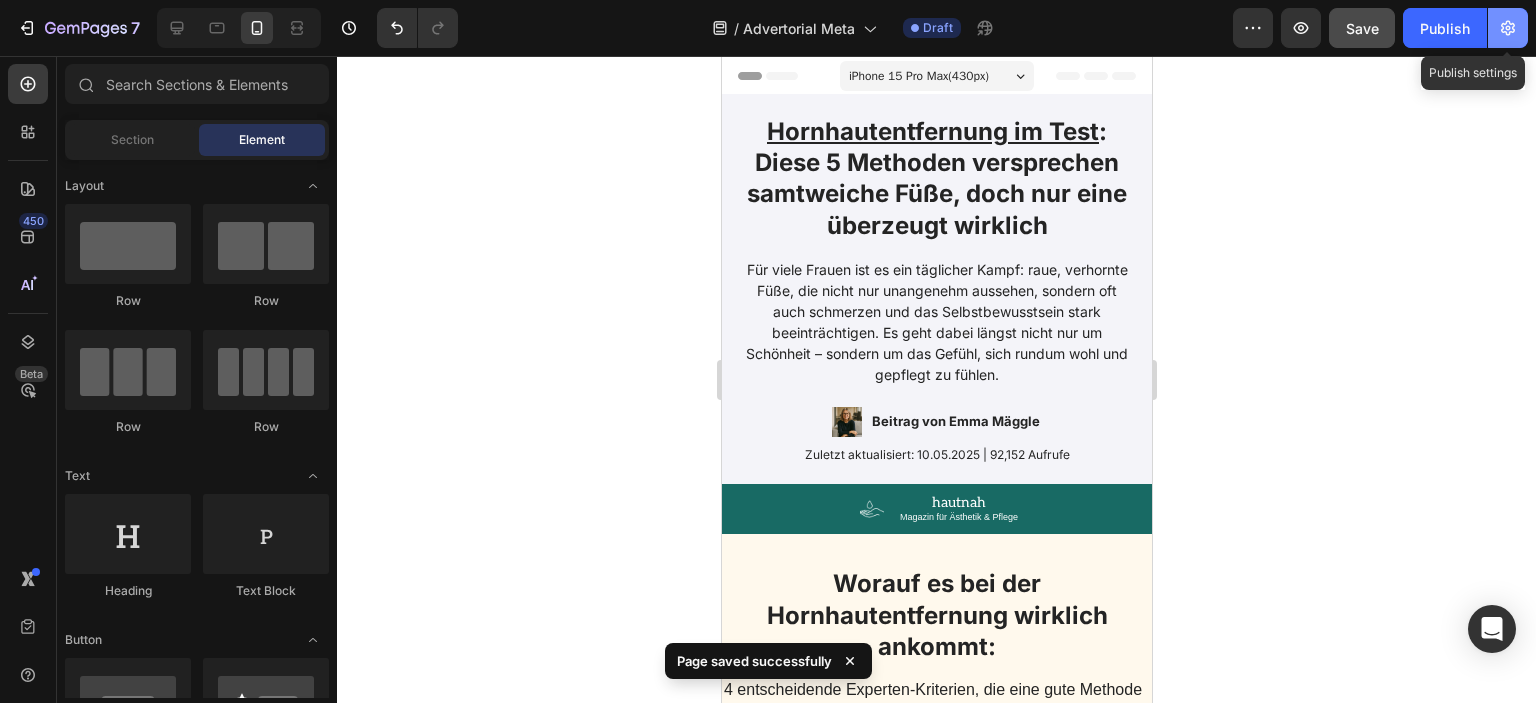 click 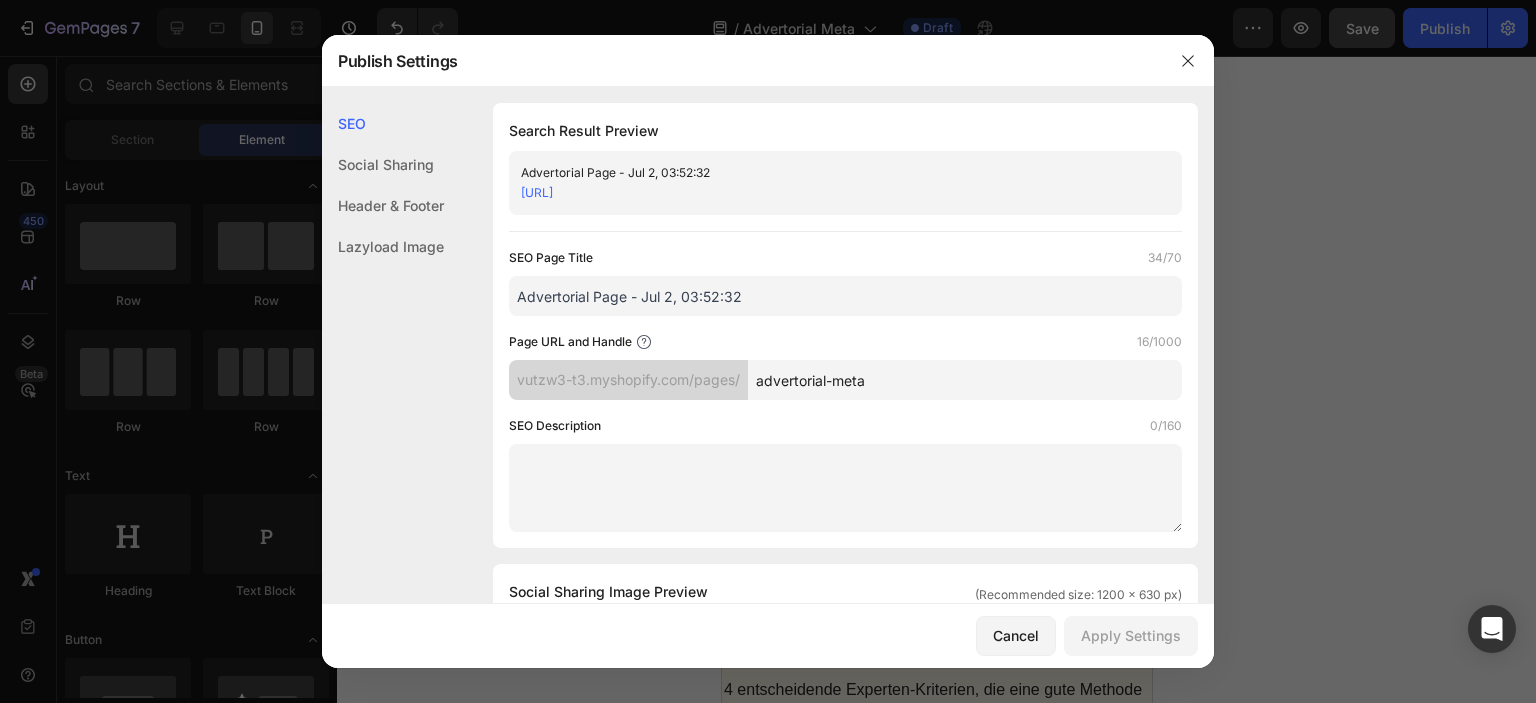 click on "advertorial-meta" at bounding box center [965, 380] 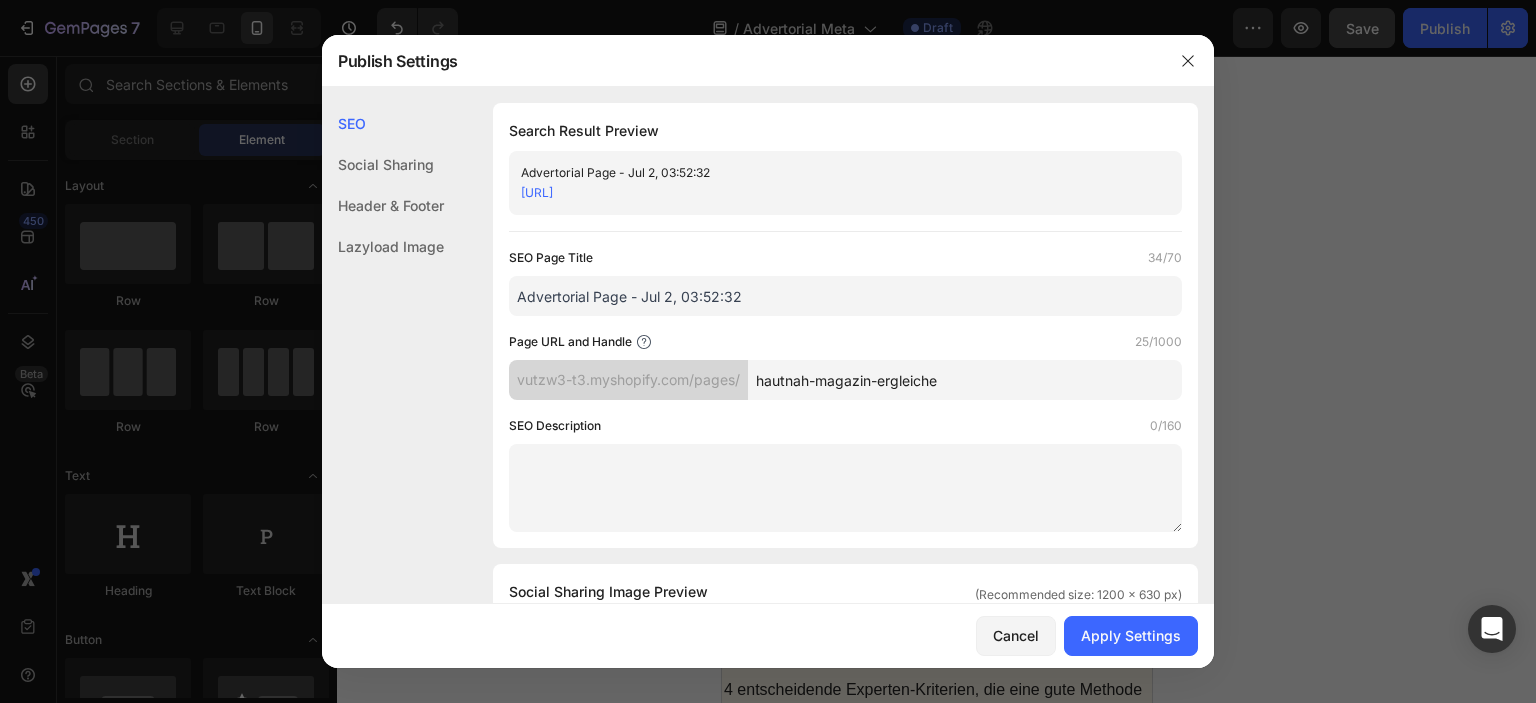click on "hautnah-magazin-ergleiche" at bounding box center (965, 380) 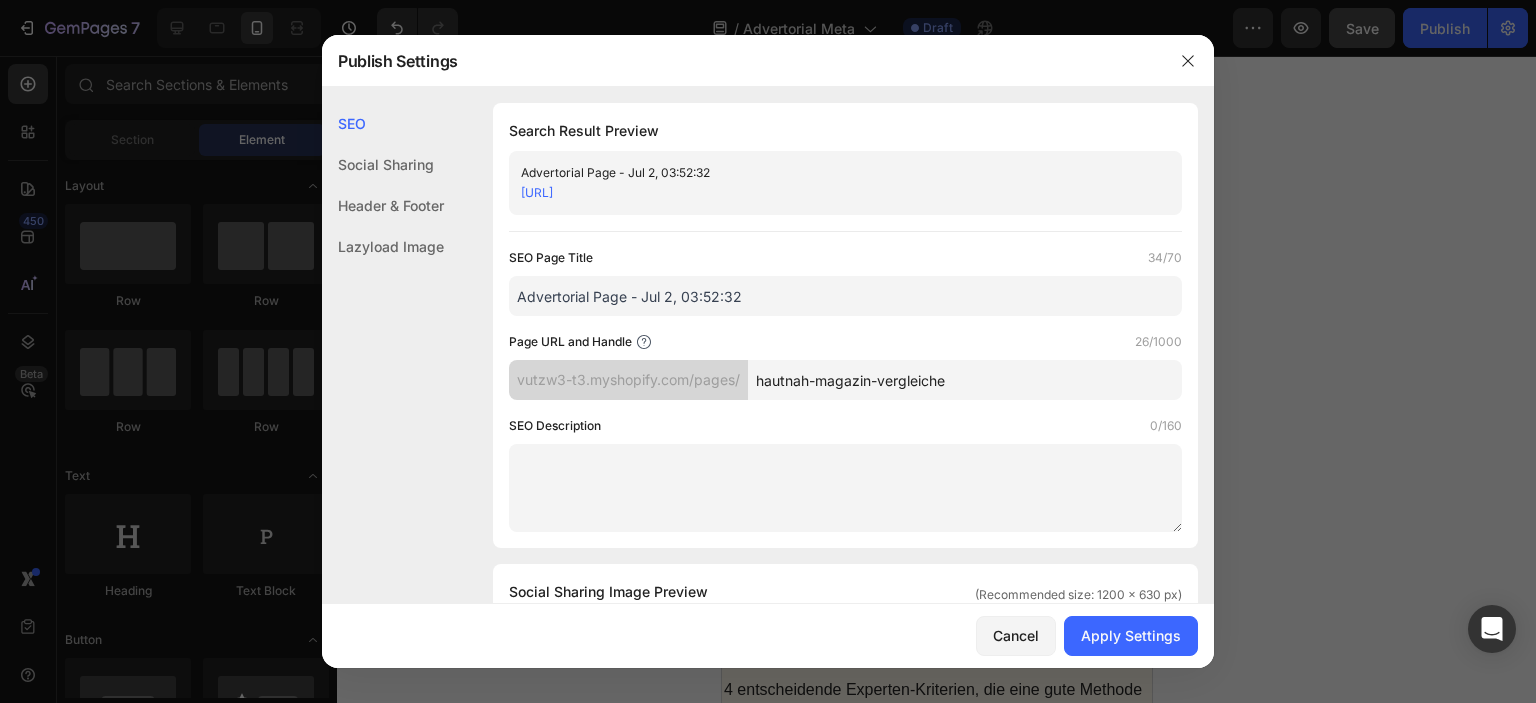 type on "hautnah-magazin-vergleiche" 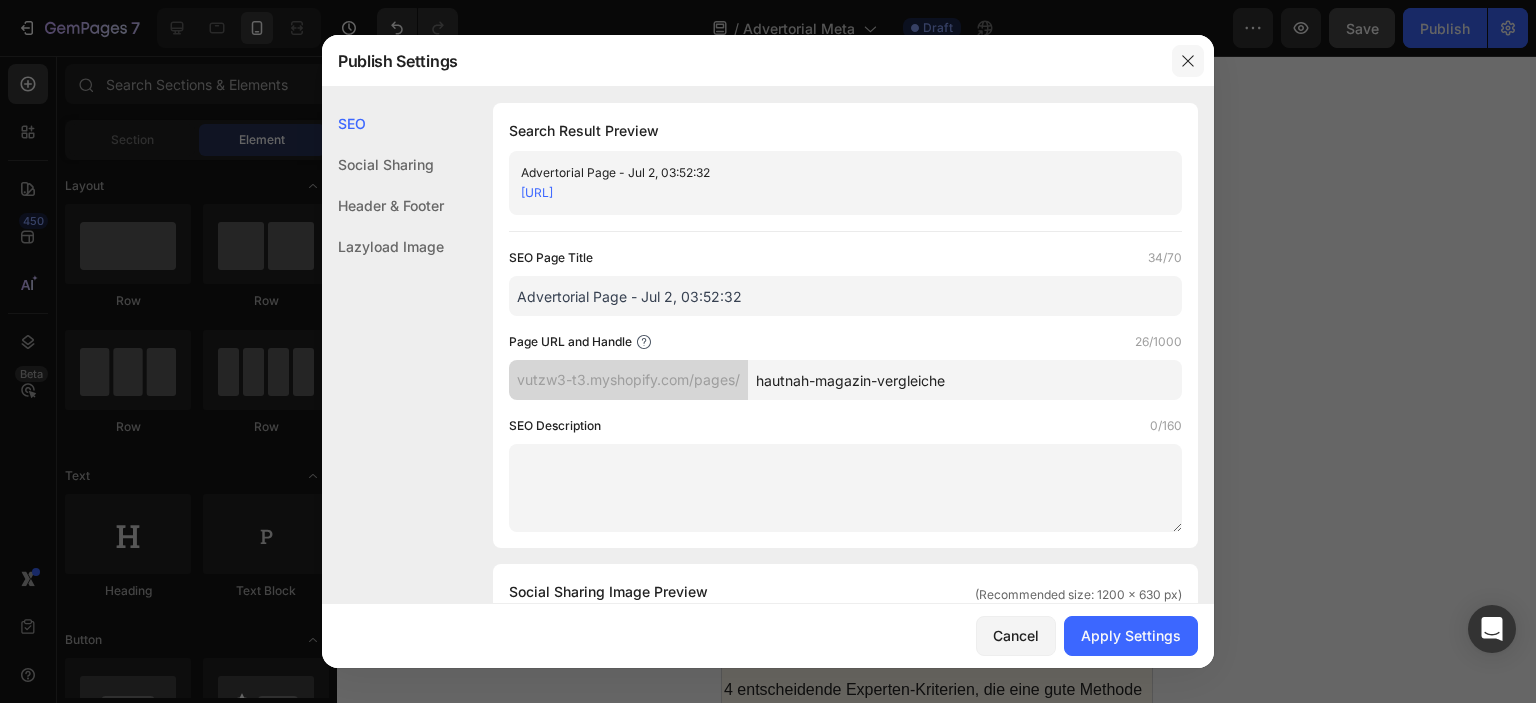 click 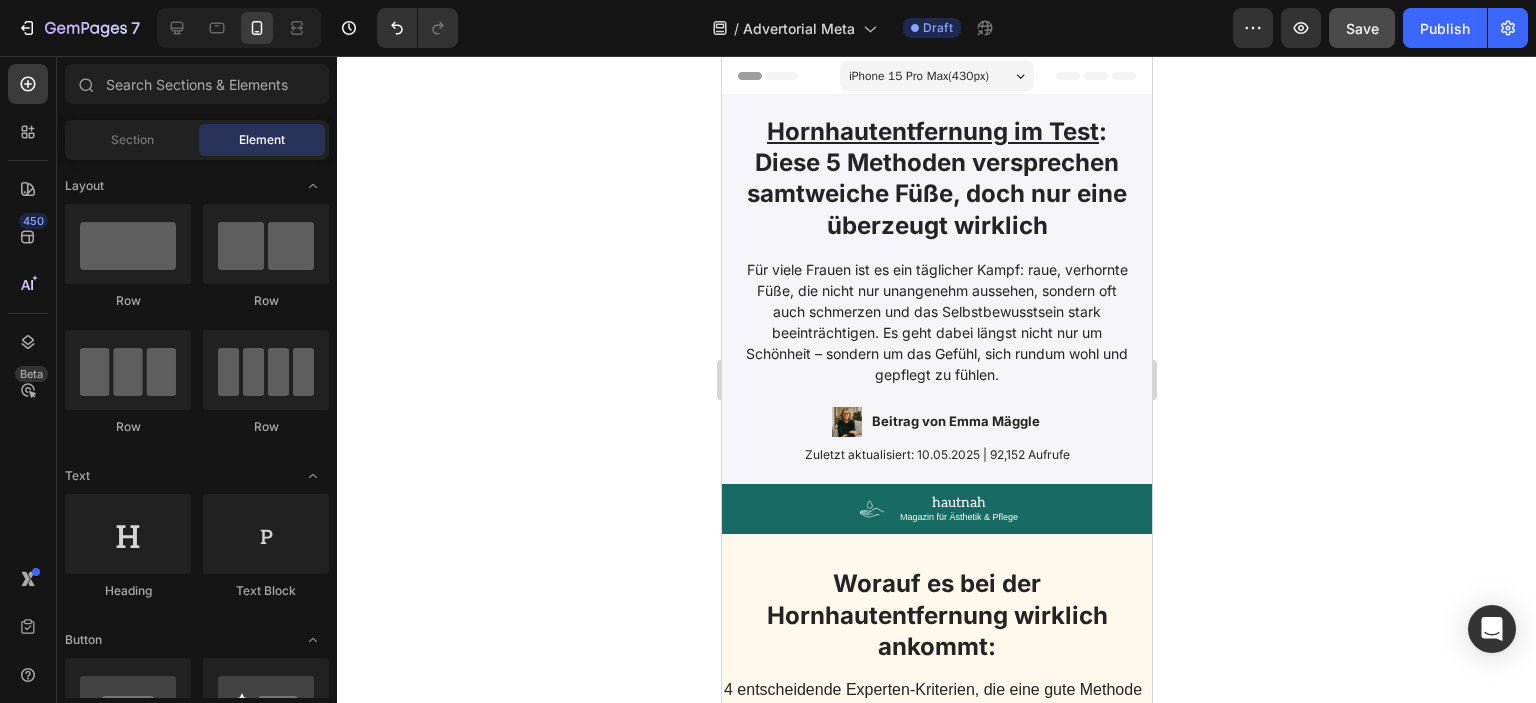 click 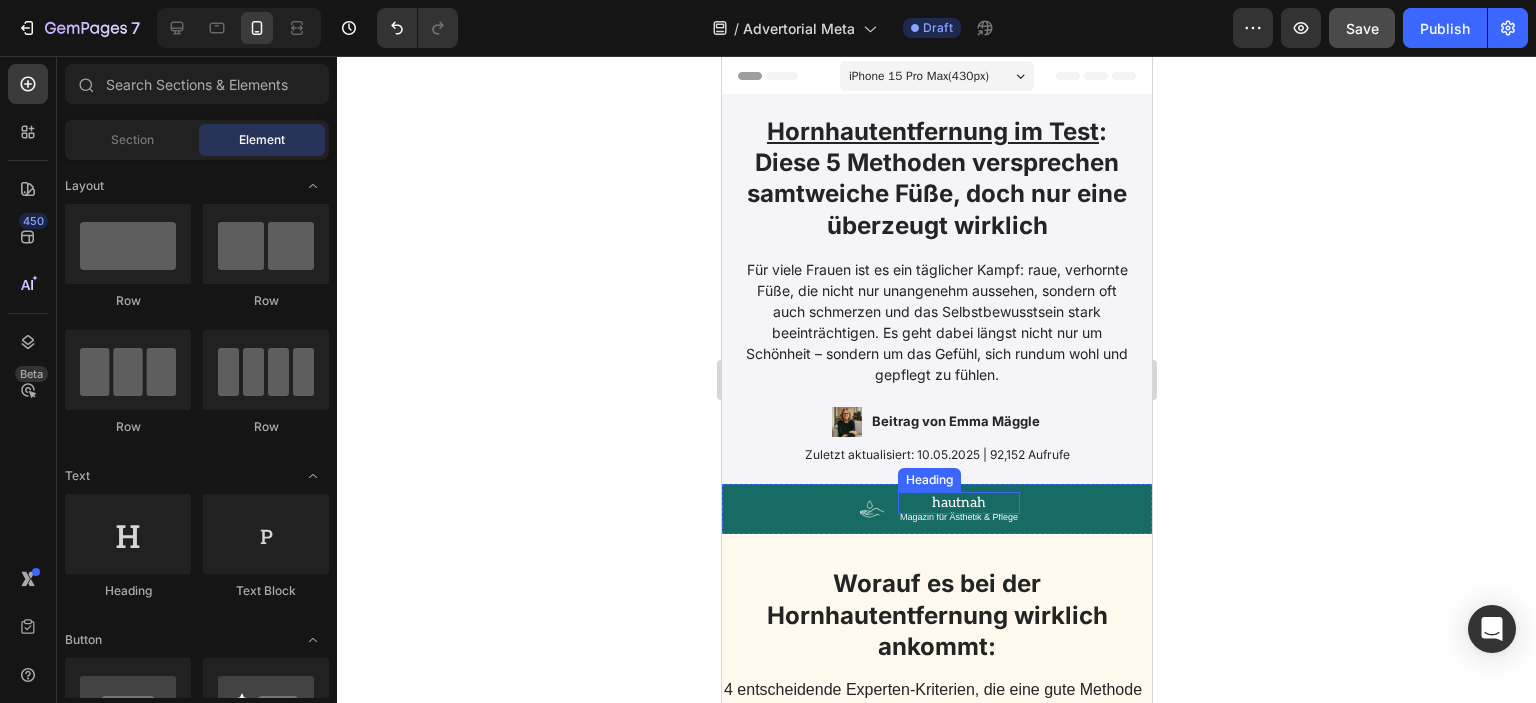 click on "hautnah" at bounding box center [958, 503] 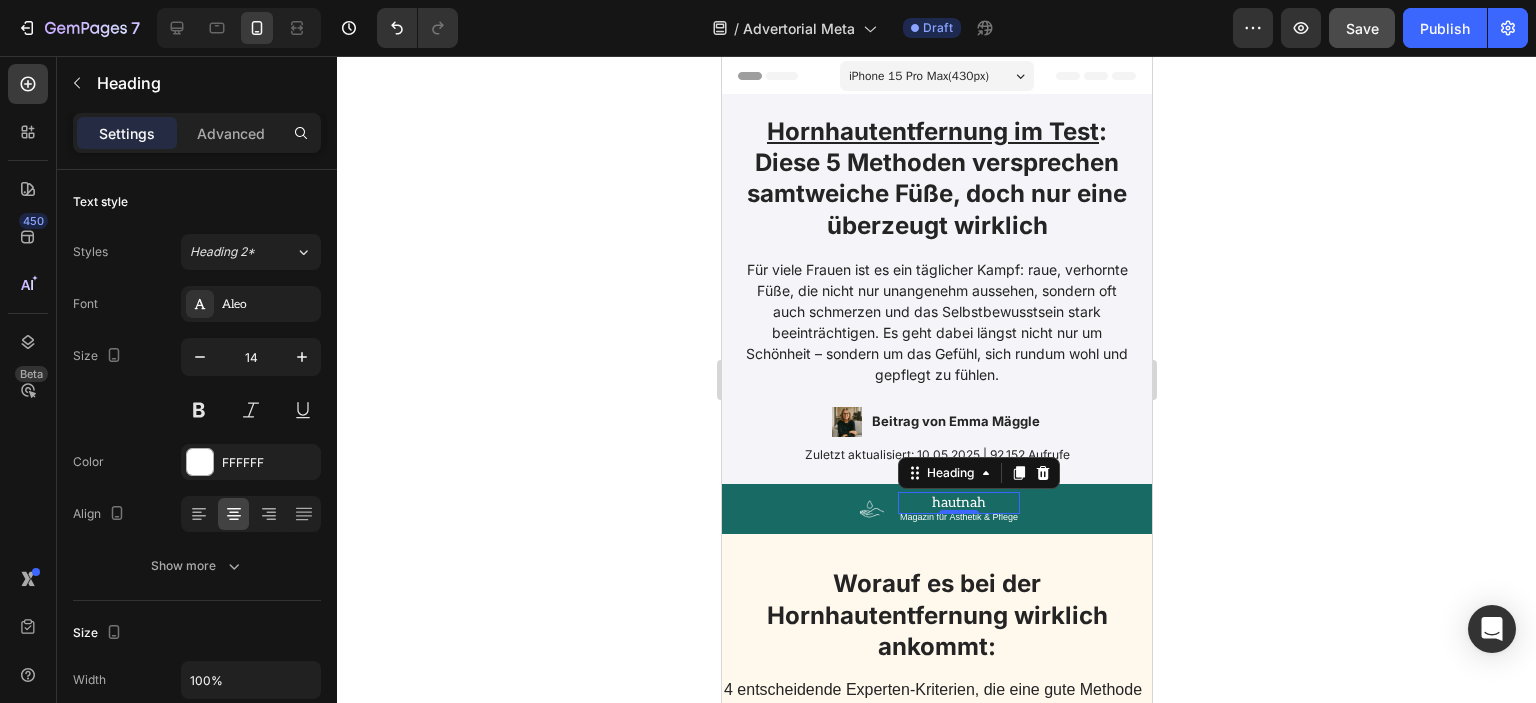 click on "hautnah" at bounding box center (958, 503) 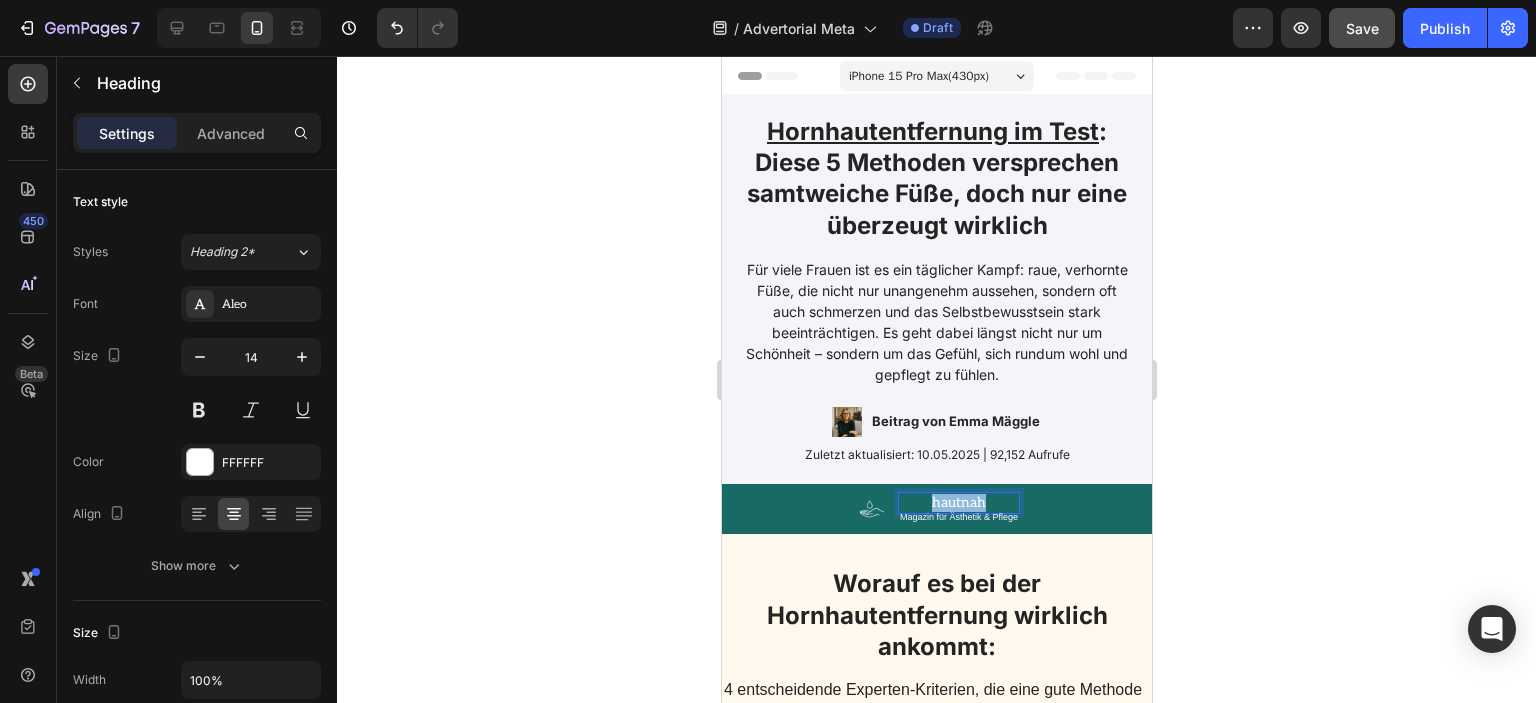 click on "hautnah" at bounding box center (958, 503) 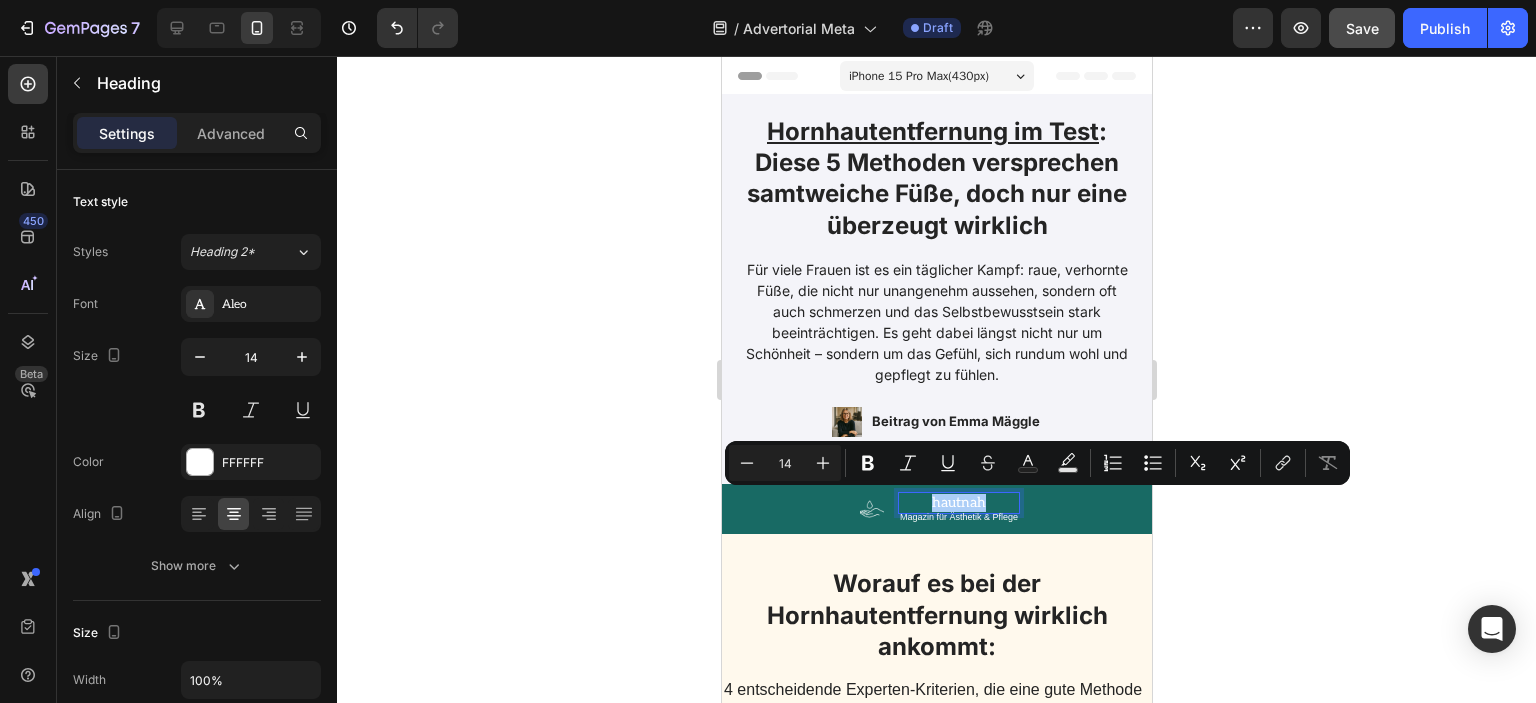 click 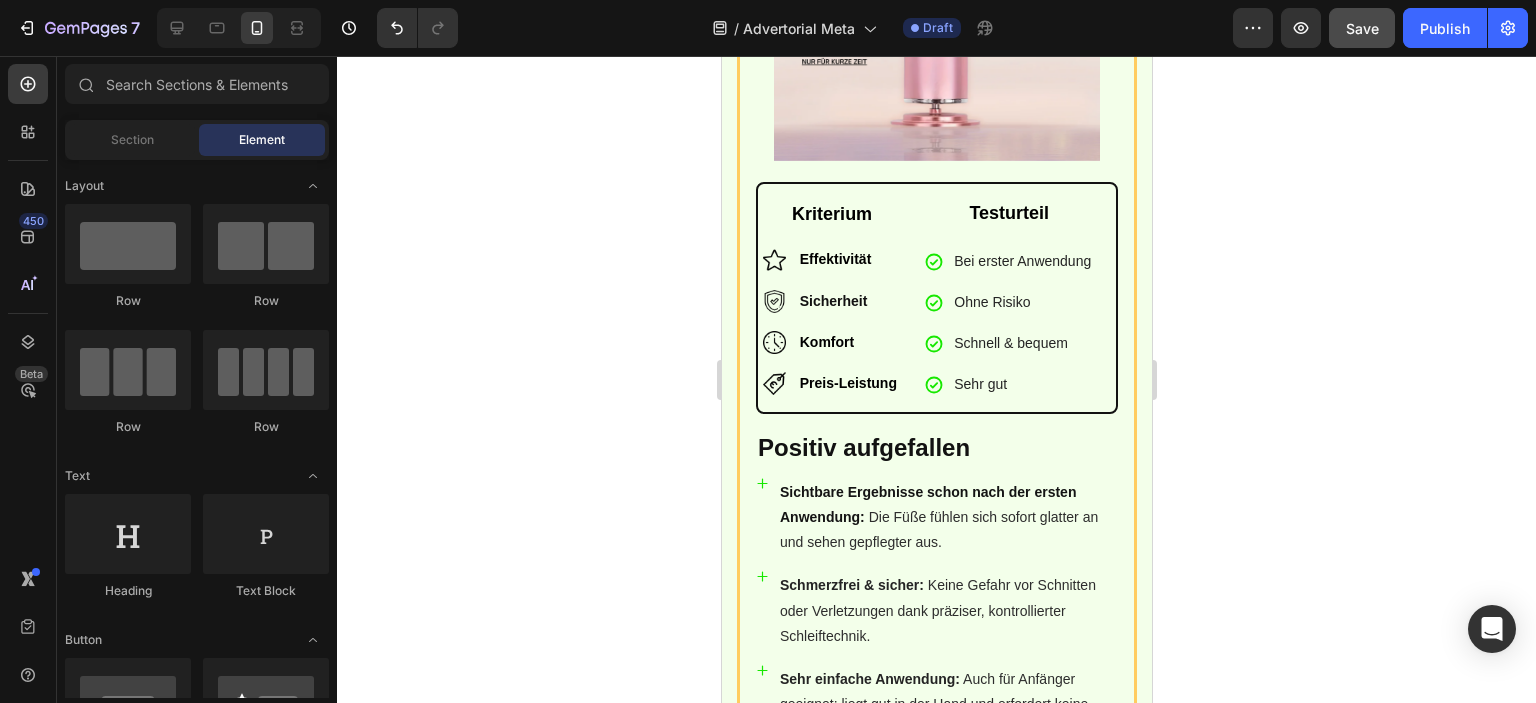 scroll, scrollTop: 11851, scrollLeft: 0, axis: vertical 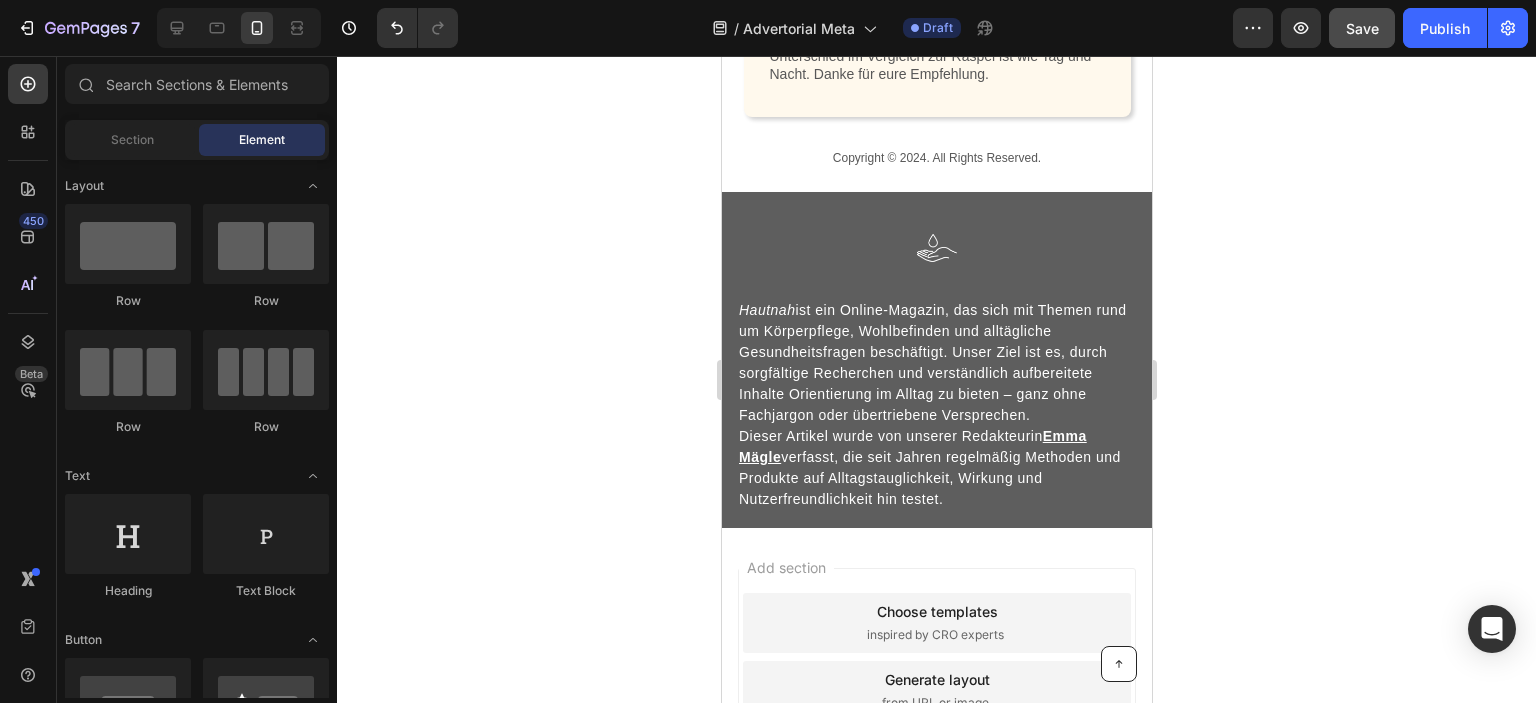 click 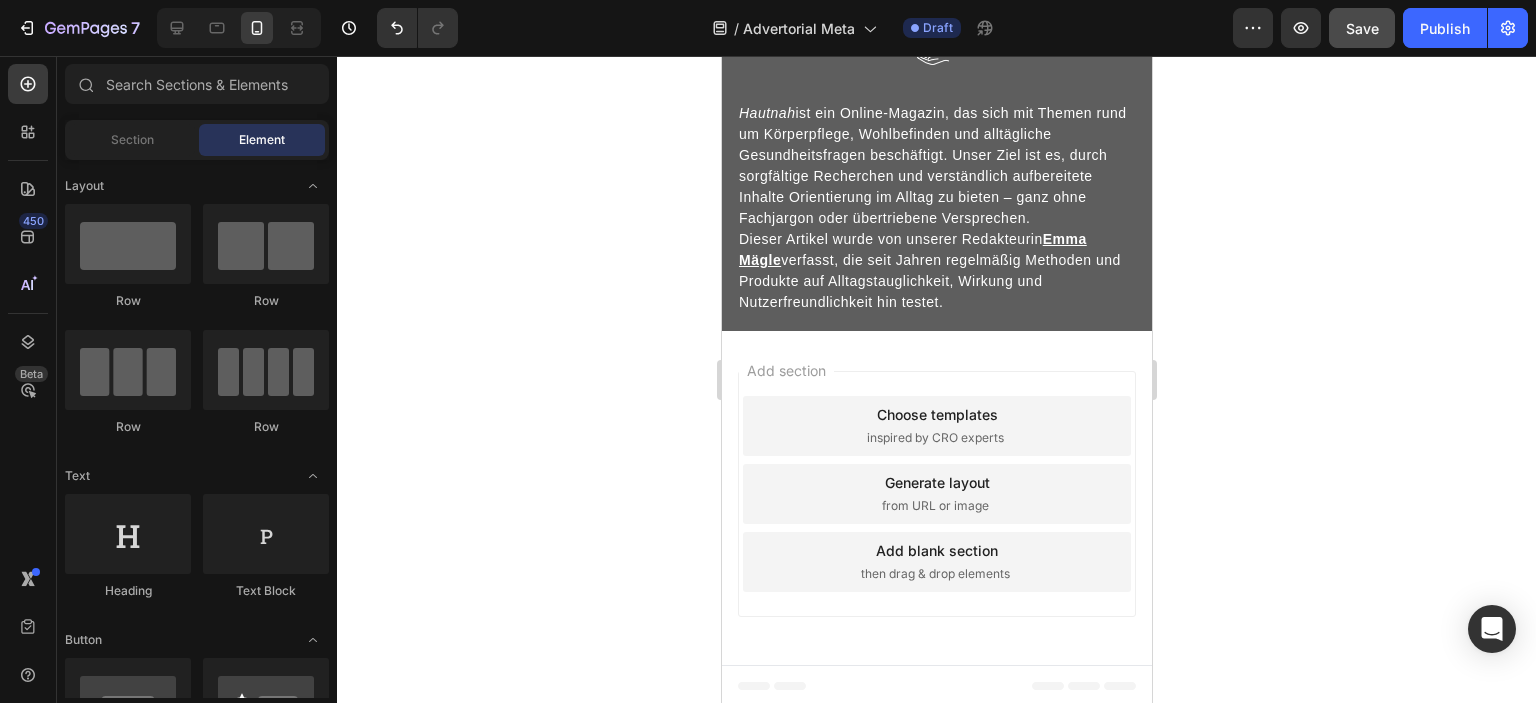 scroll, scrollTop: 11548, scrollLeft: 0, axis: vertical 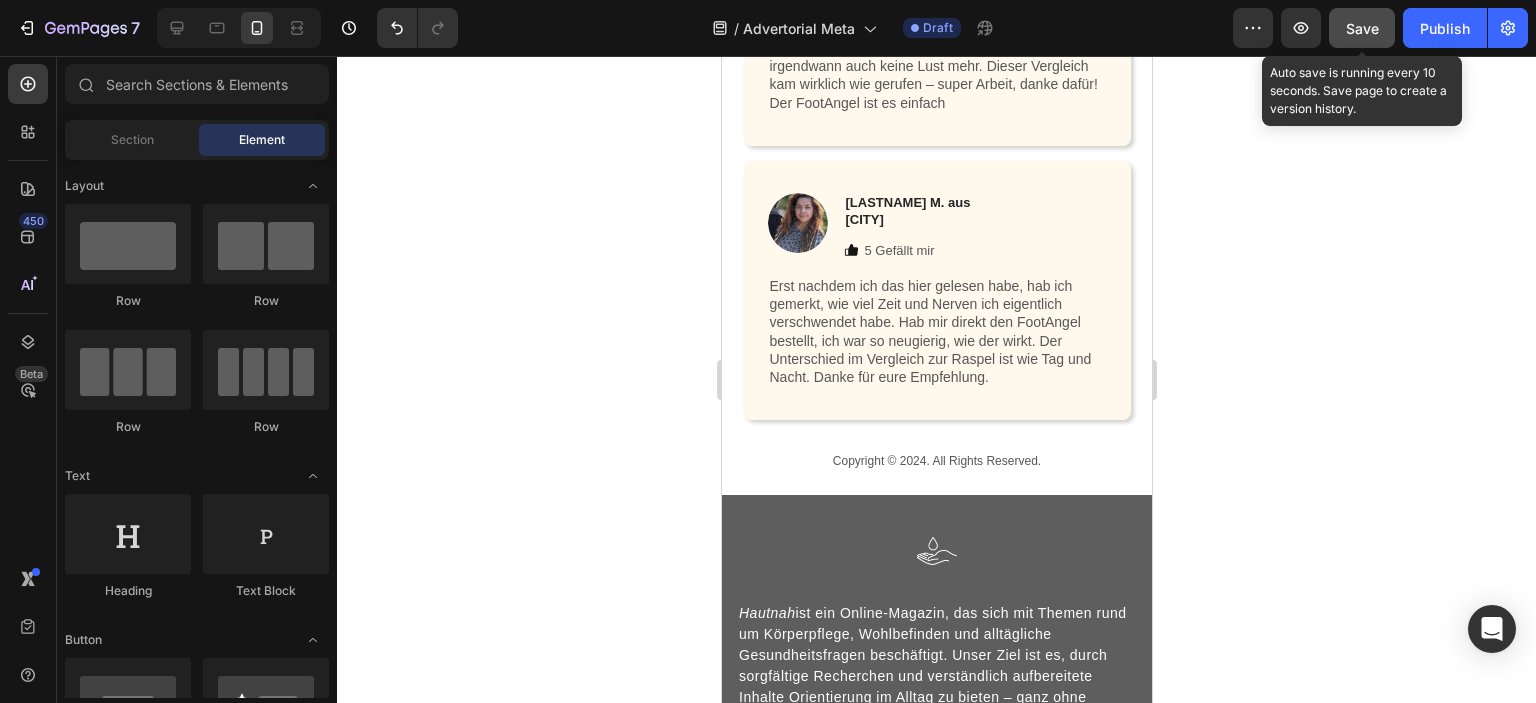 click on "Save" at bounding box center [1362, 28] 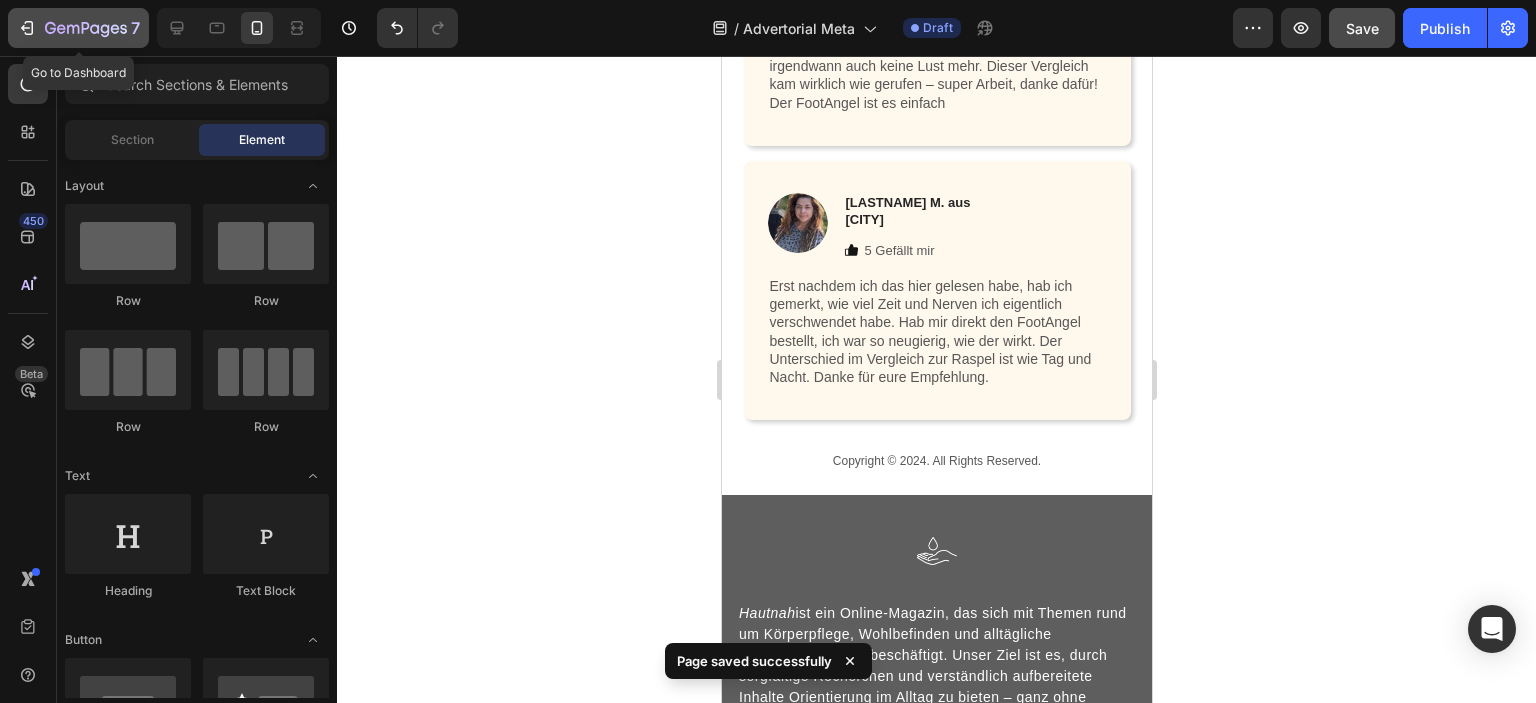 click on "7" 